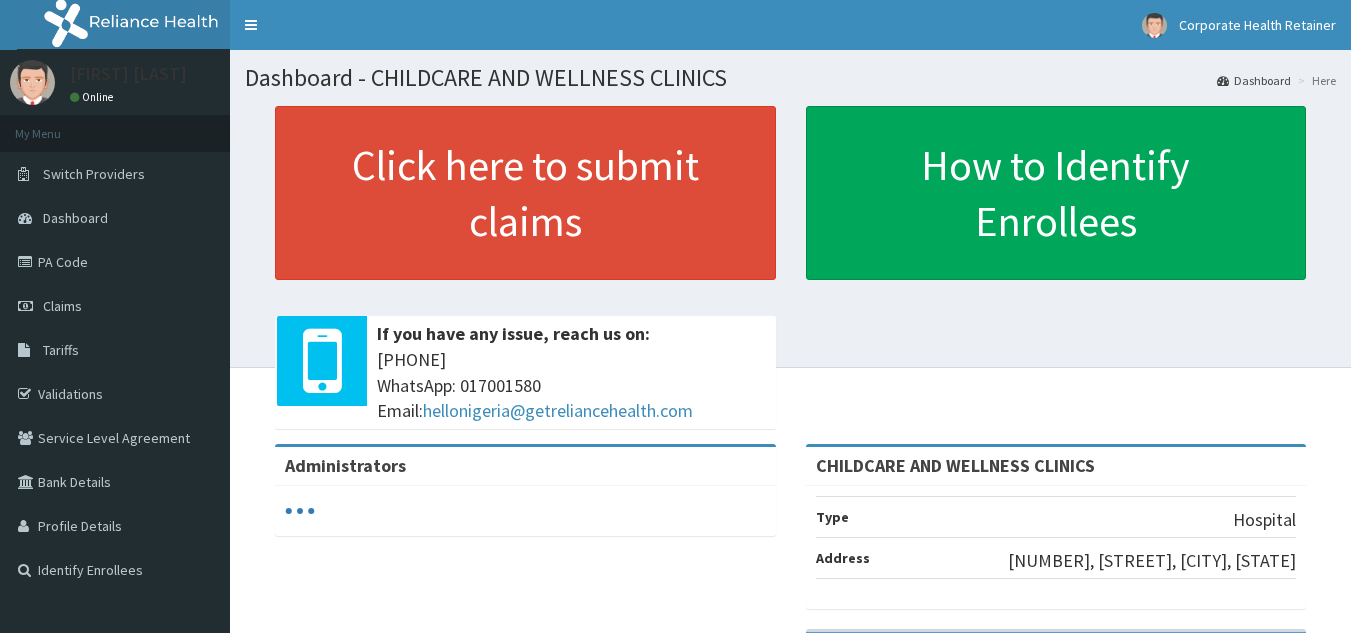 scroll, scrollTop: 0, scrollLeft: 0, axis: both 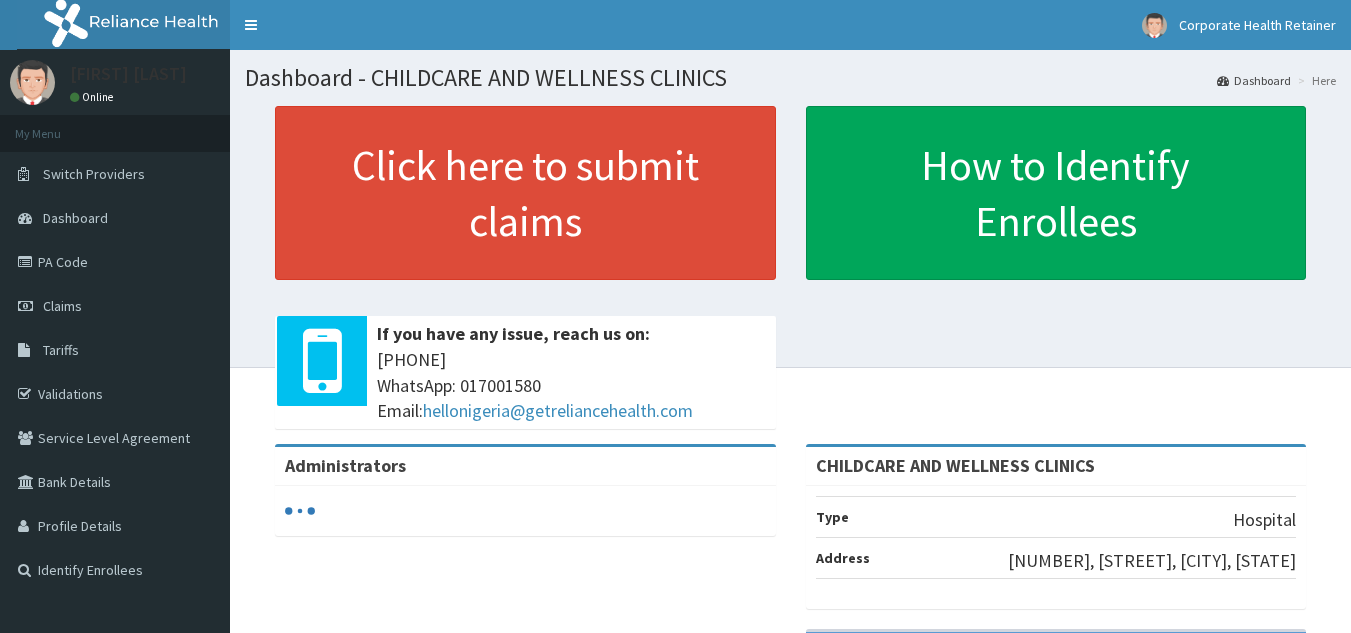 click on "Tariffs" at bounding box center [61, 350] 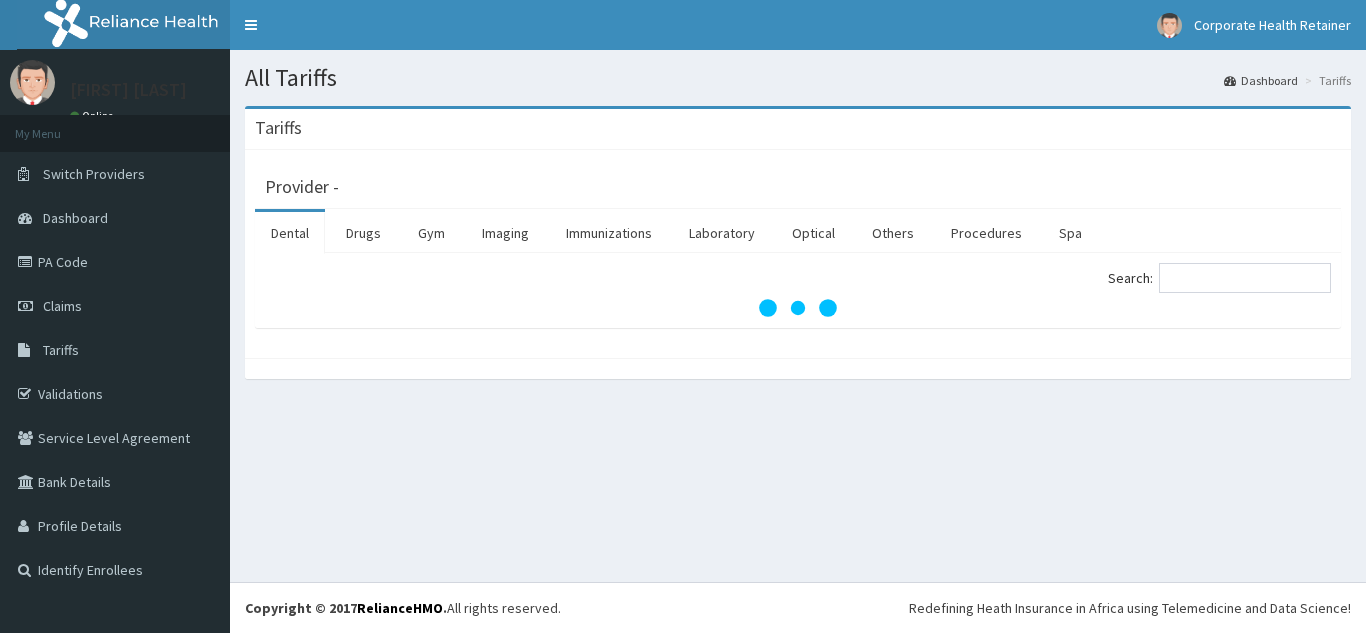 scroll, scrollTop: 0, scrollLeft: 0, axis: both 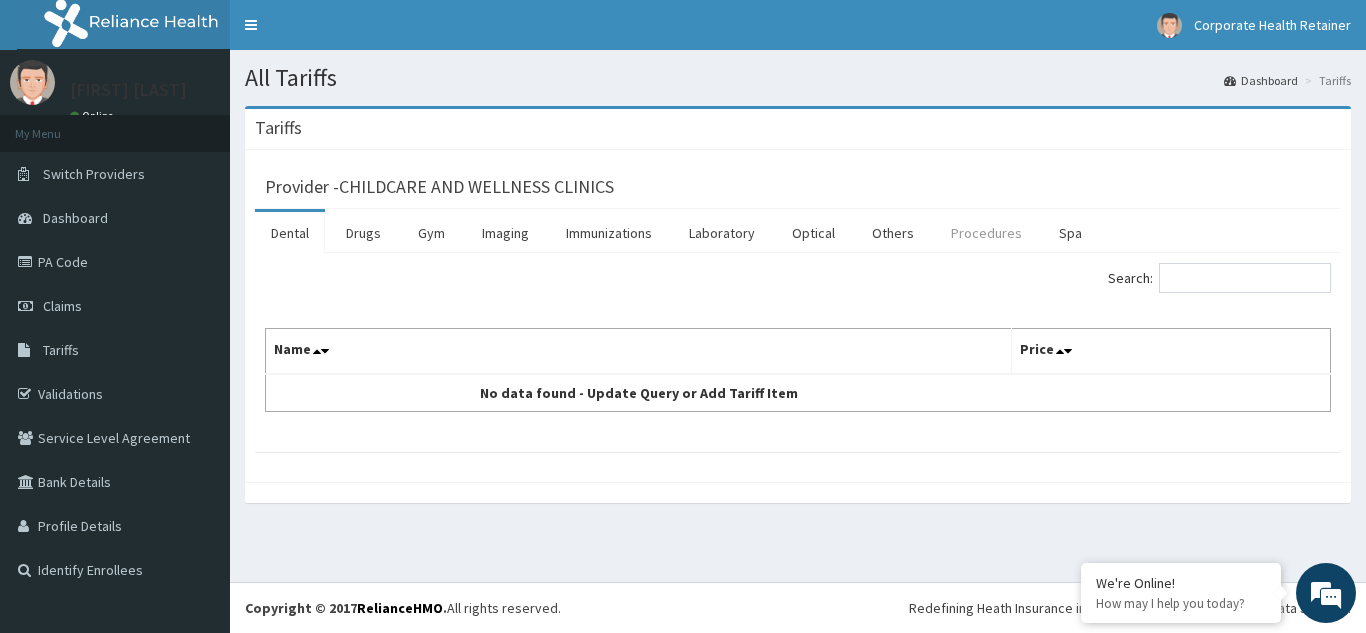 click on "Procedures" at bounding box center (986, 233) 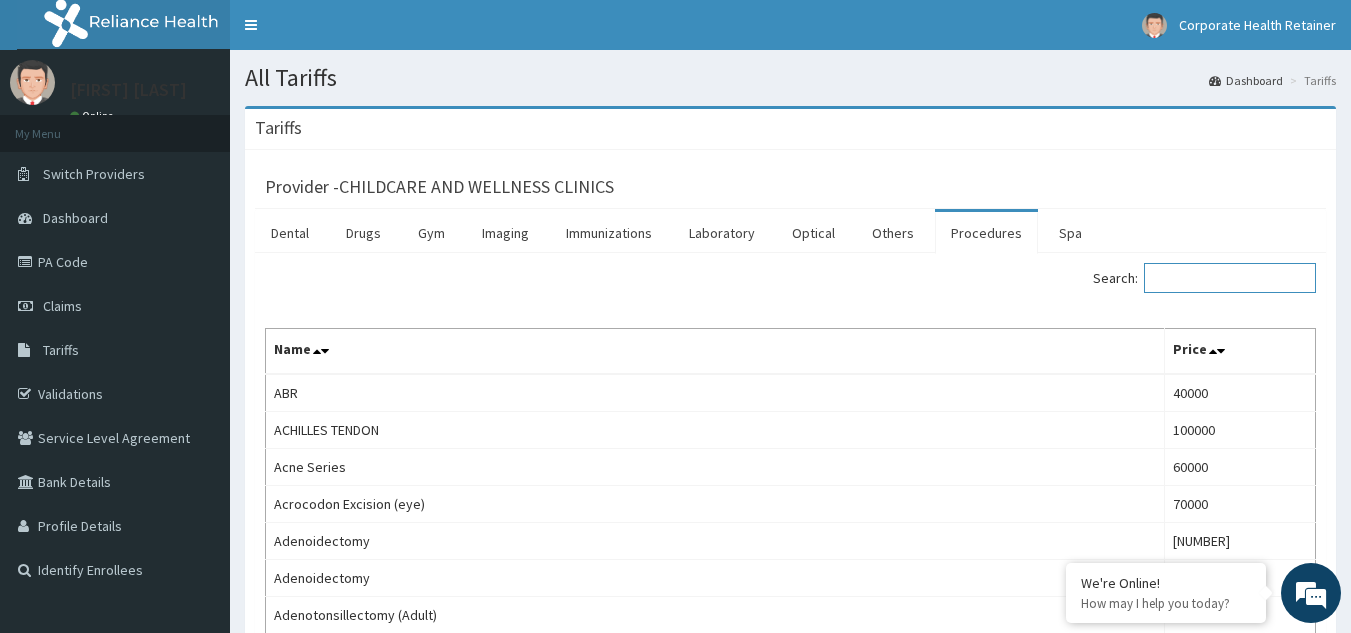 click on "Search:" at bounding box center (1230, 278) 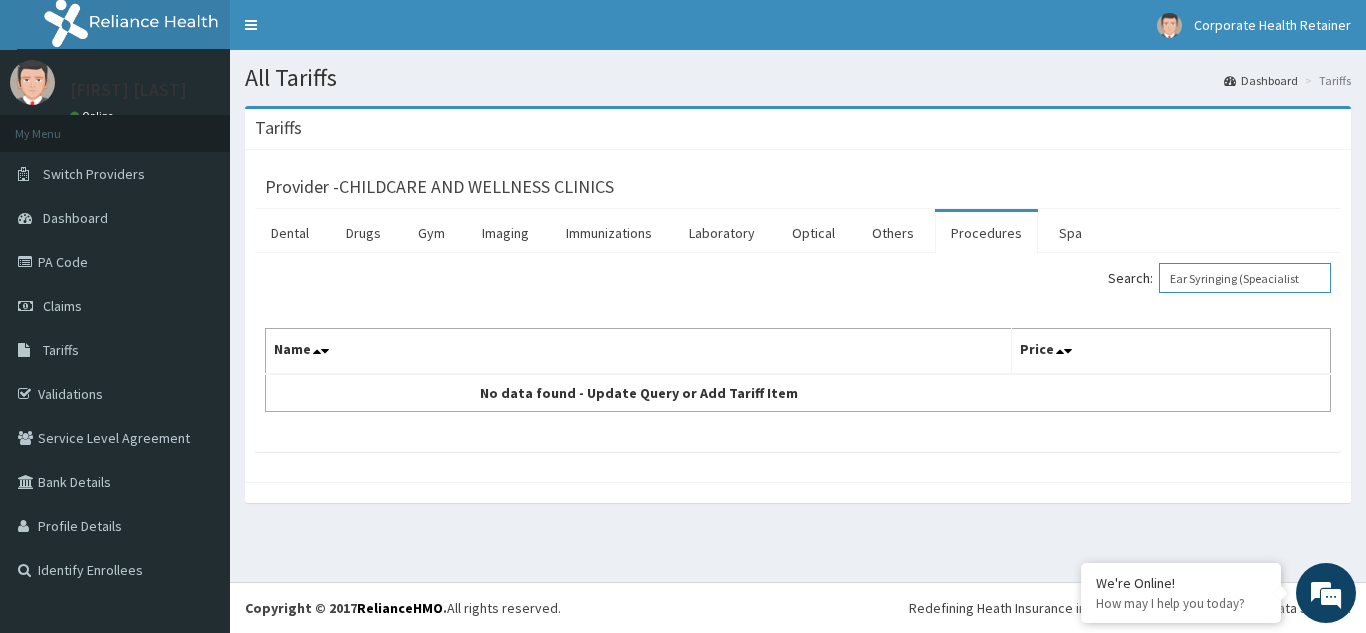 scroll, scrollTop: 0, scrollLeft: 0, axis: both 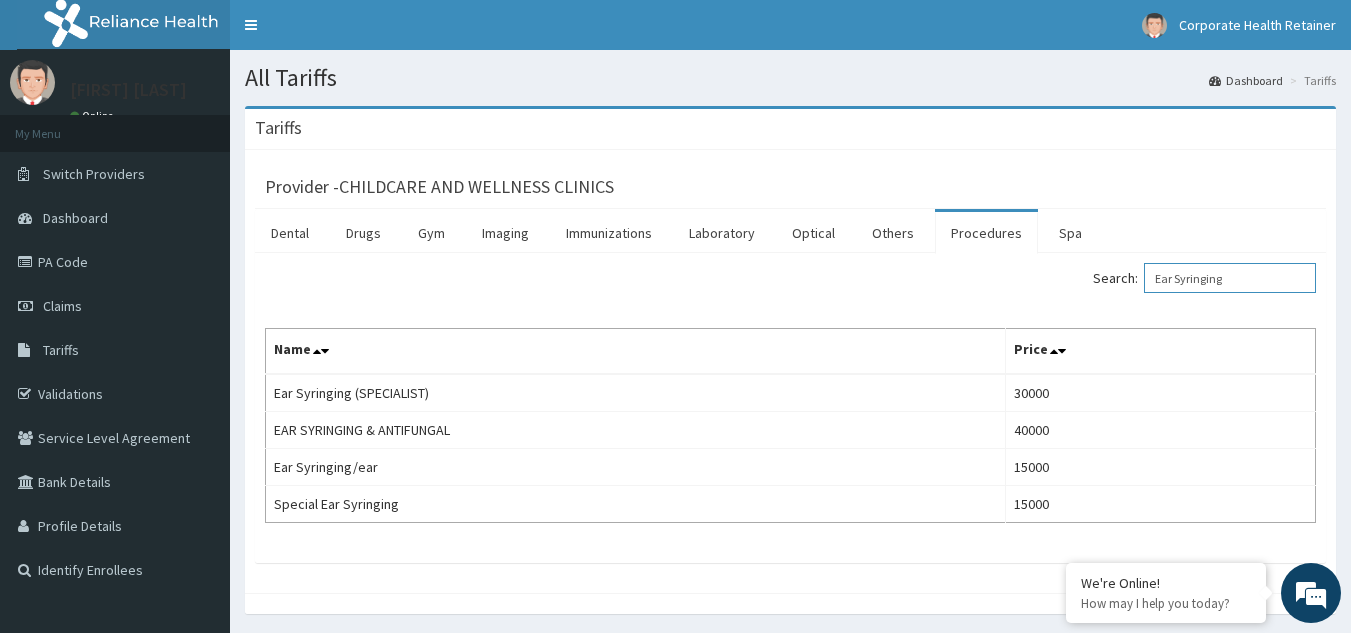 click on "Ear Syringing" at bounding box center (1230, 278) 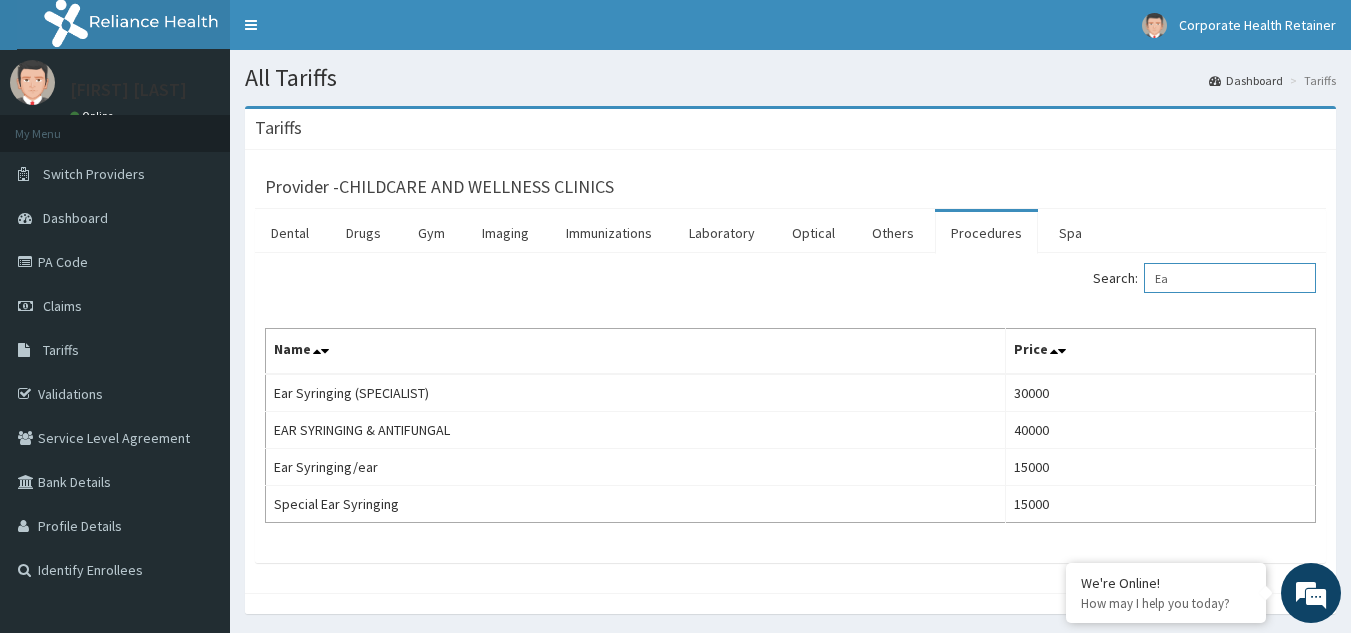 type on "E" 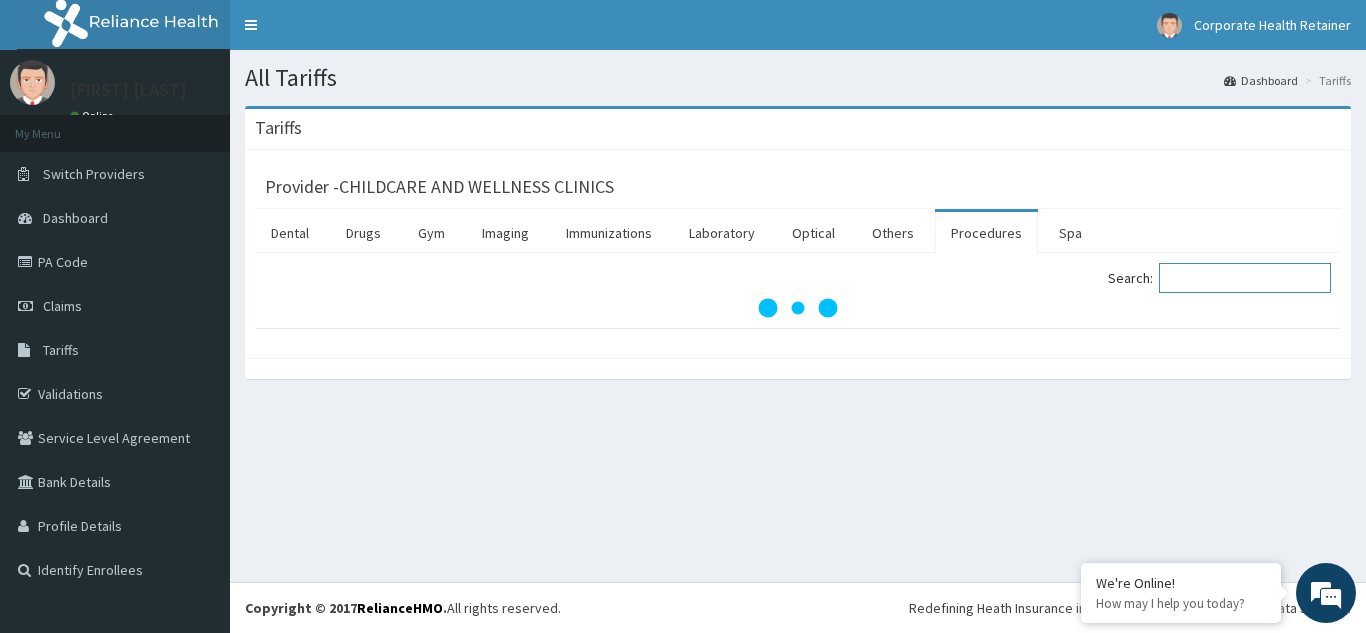 paste on "Tympanometry" 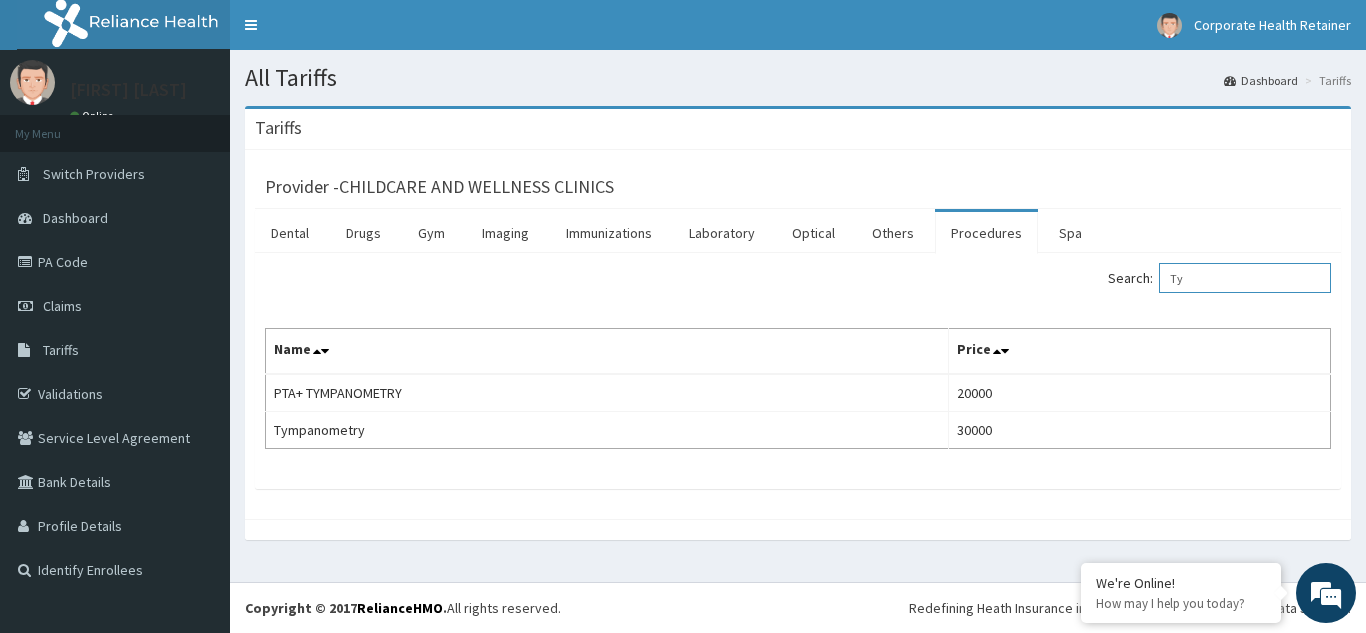 type on "T" 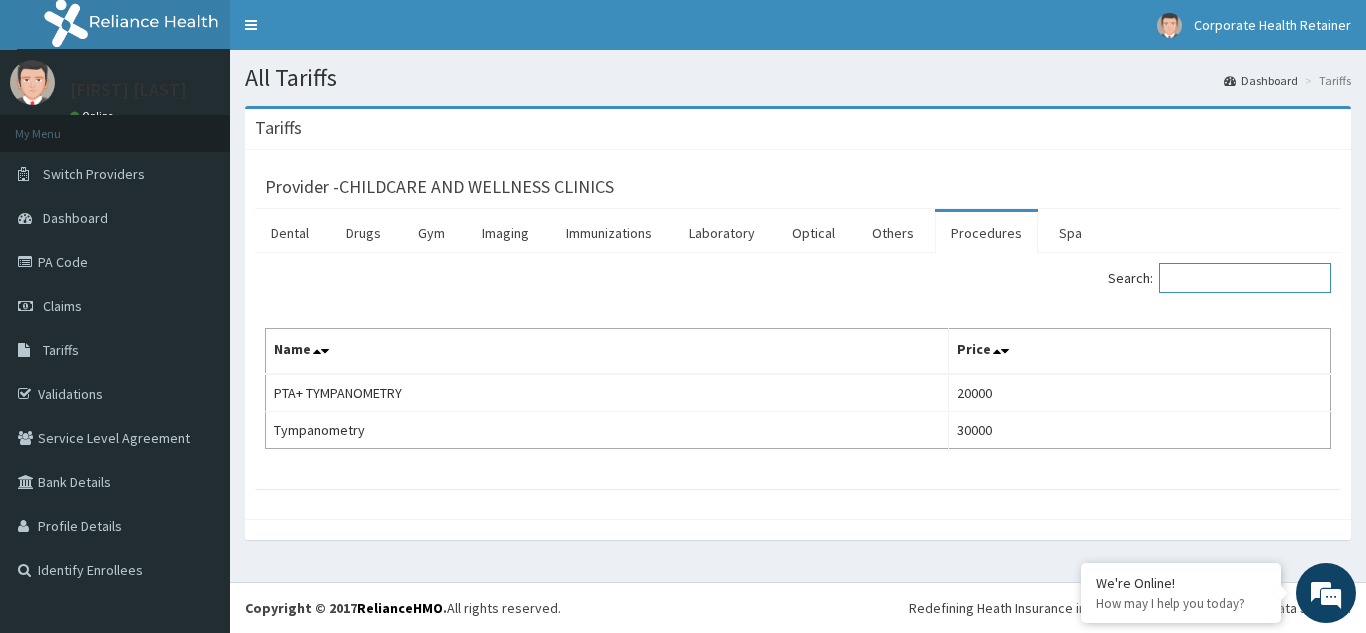 paste on "Endoscopy (Nasoendoscopy)" 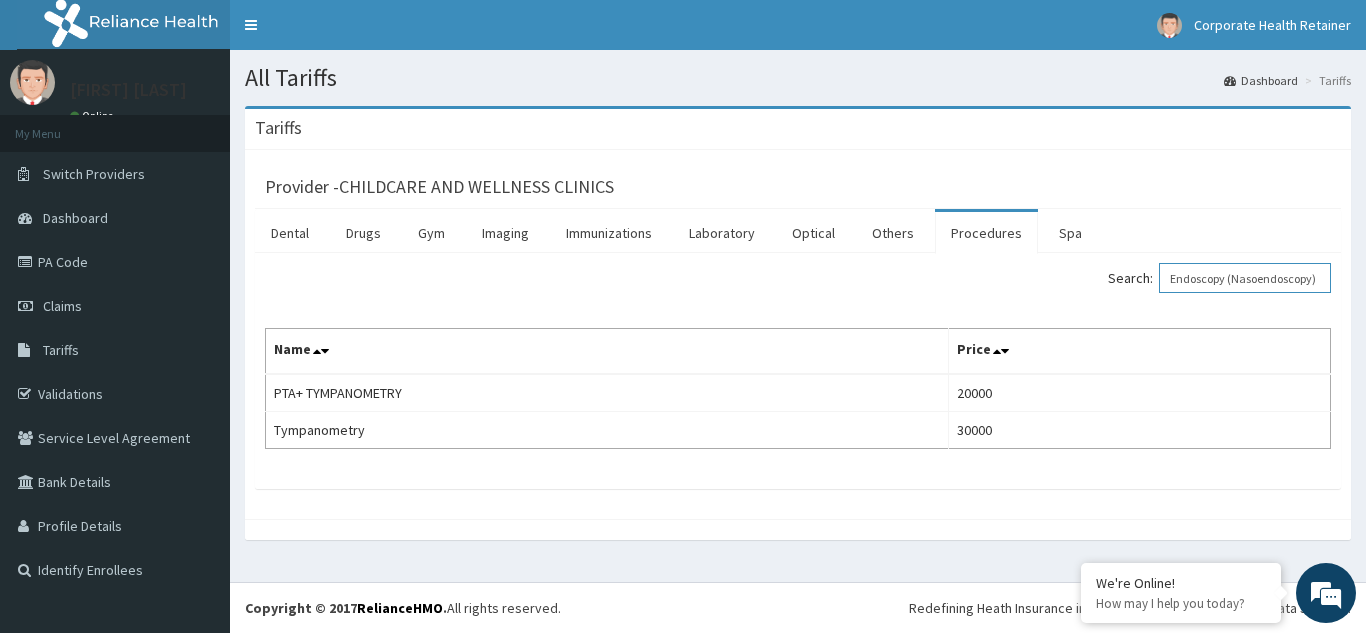 scroll, scrollTop: 0, scrollLeft: 15, axis: horizontal 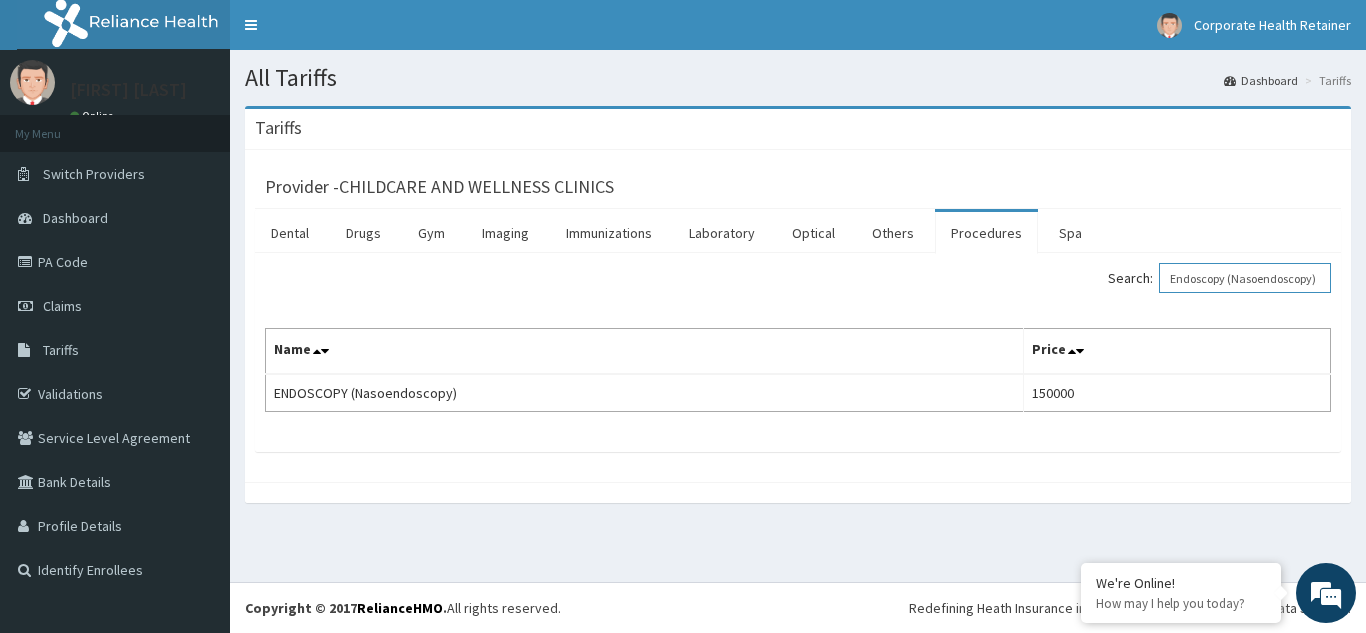 click on "Endoscopy (Nasoendoscopy)" at bounding box center [1245, 278] 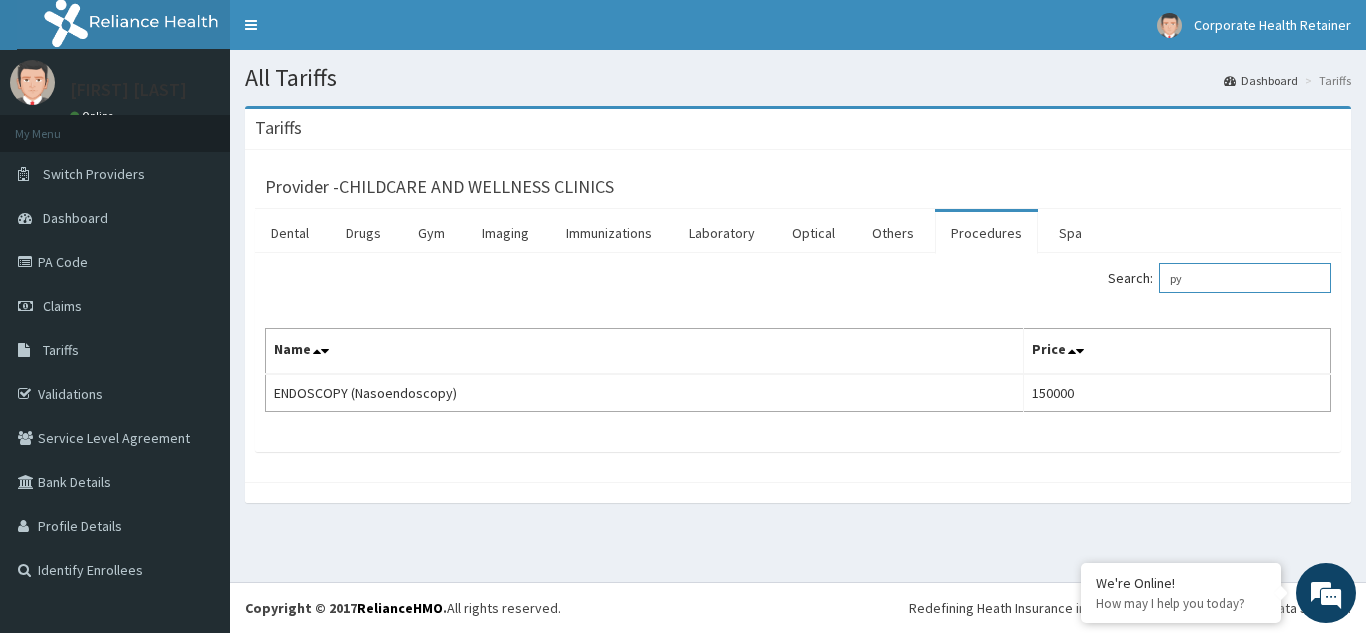 type on "p" 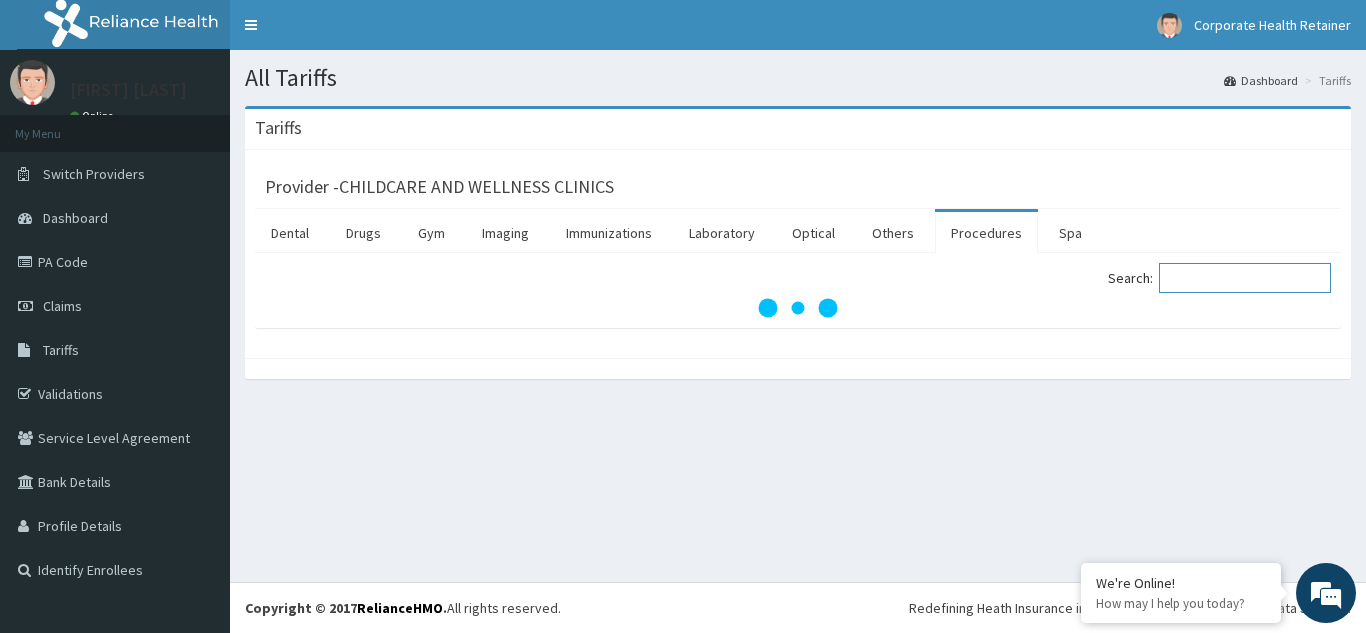 paste on "Ear Syringing and Anti Fungal" 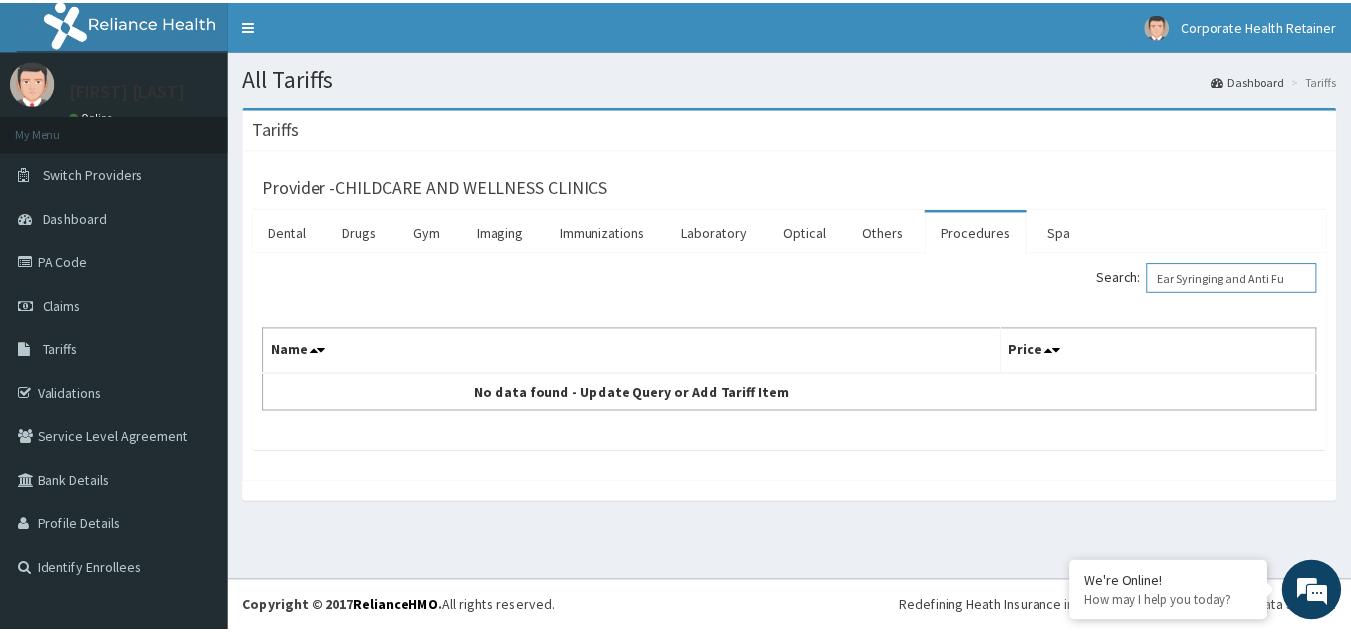 scroll, scrollTop: 0, scrollLeft: 0, axis: both 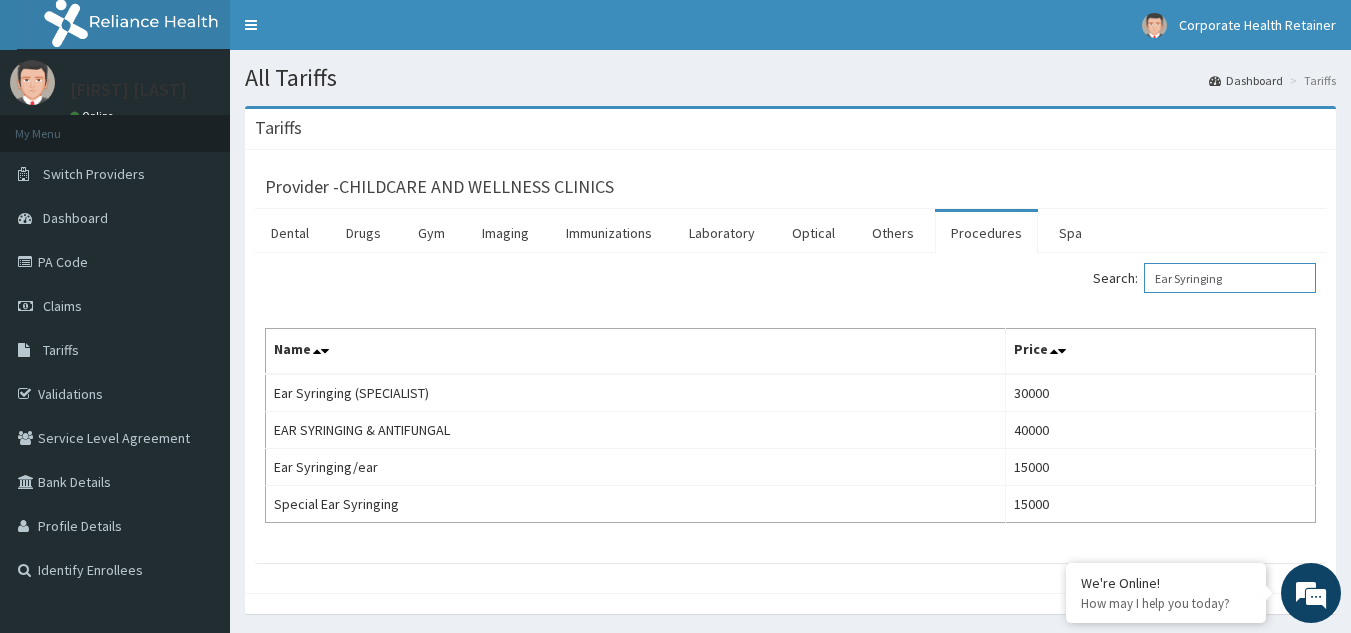 type on "Ear Syringing" 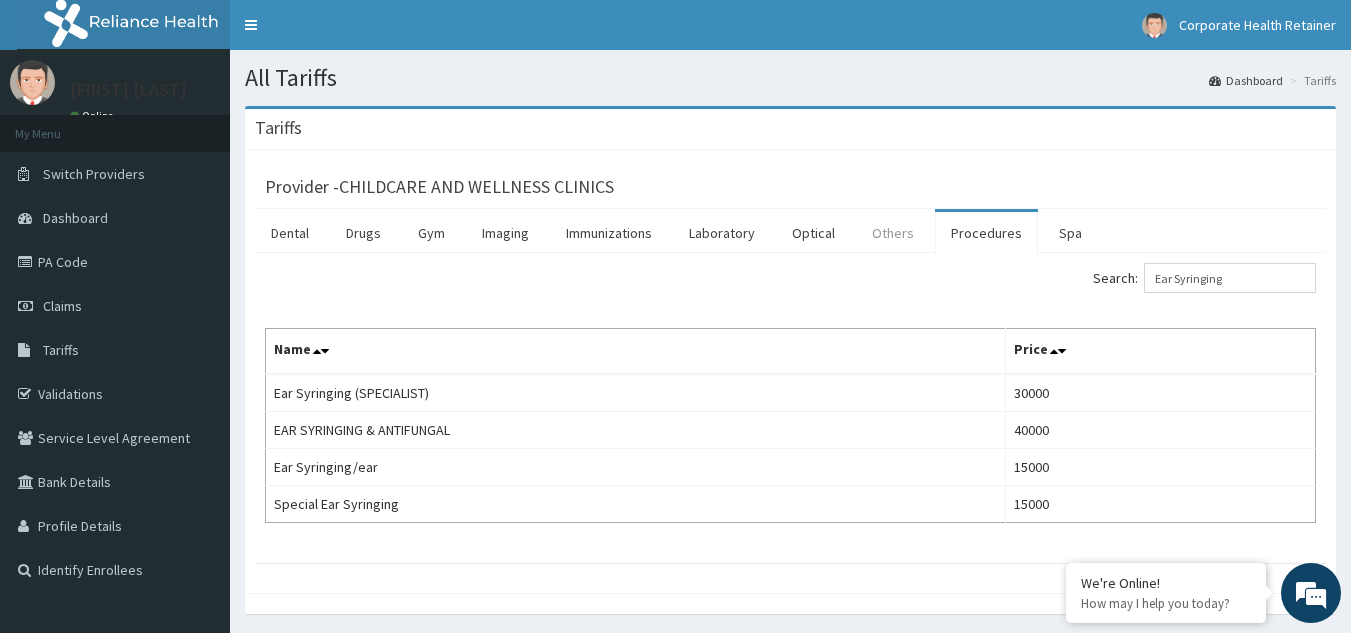click on "Others" at bounding box center (893, 233) 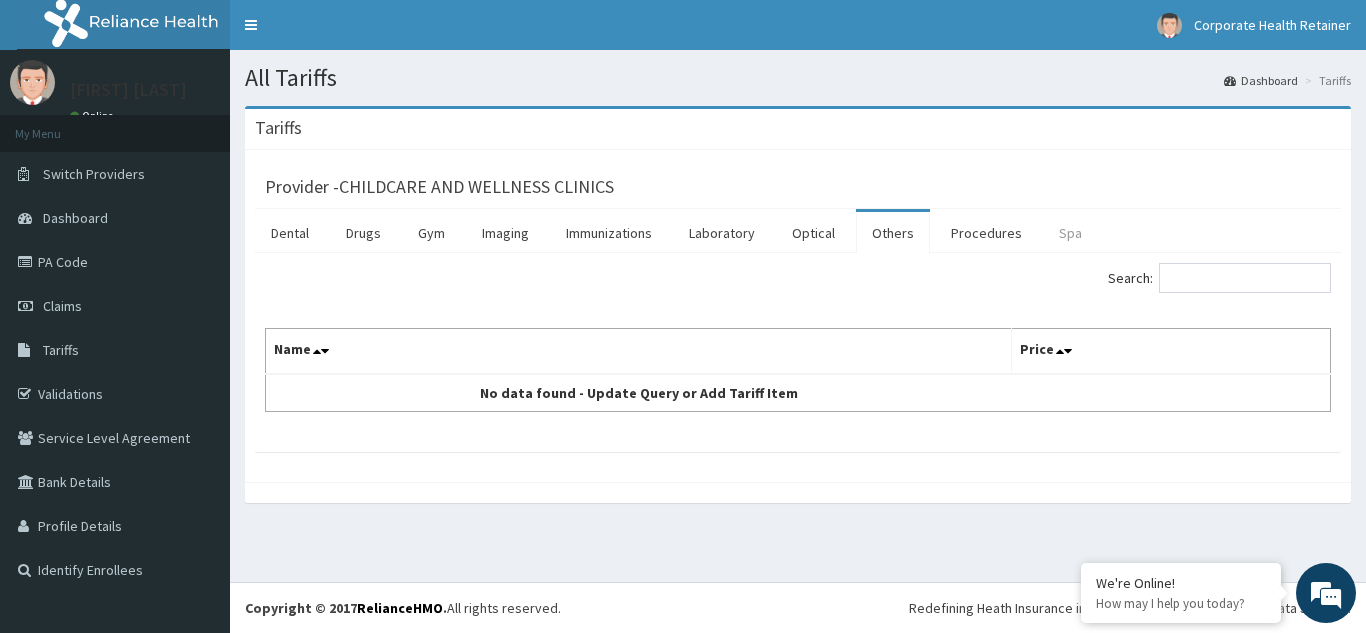 click on "Spa" at bounding box center (1070, 233) 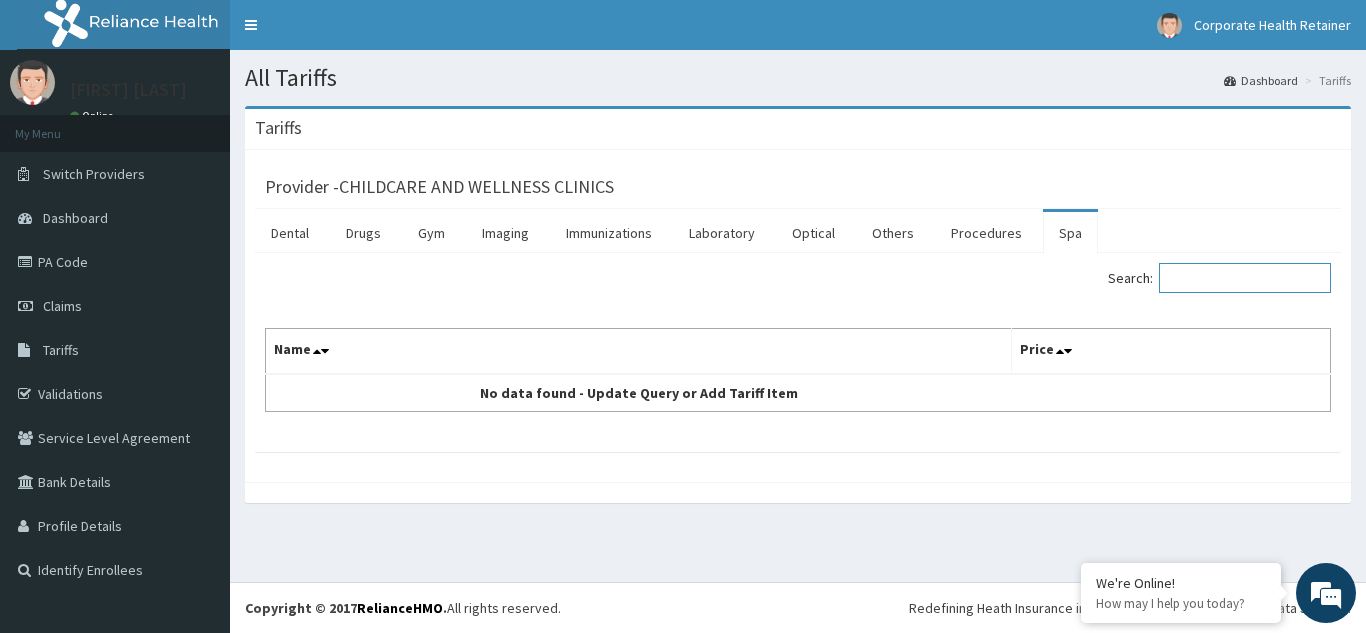click on "Search:" at bounding box center [1245, 278] 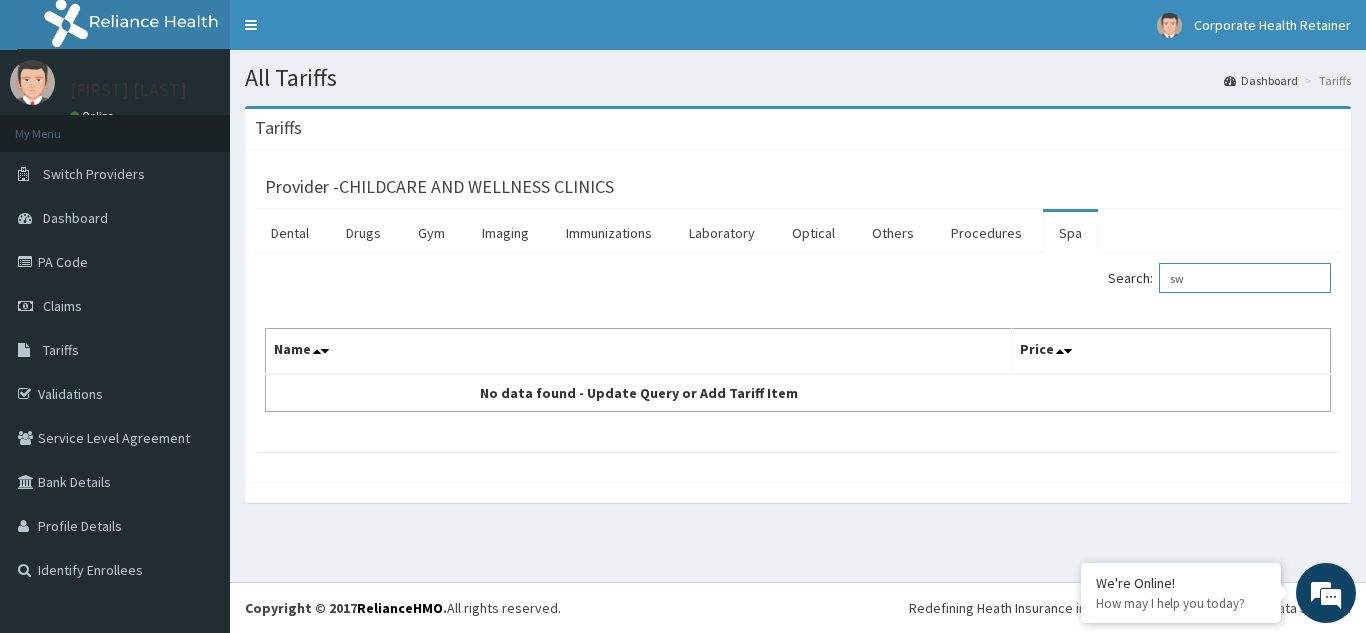 type on "s" 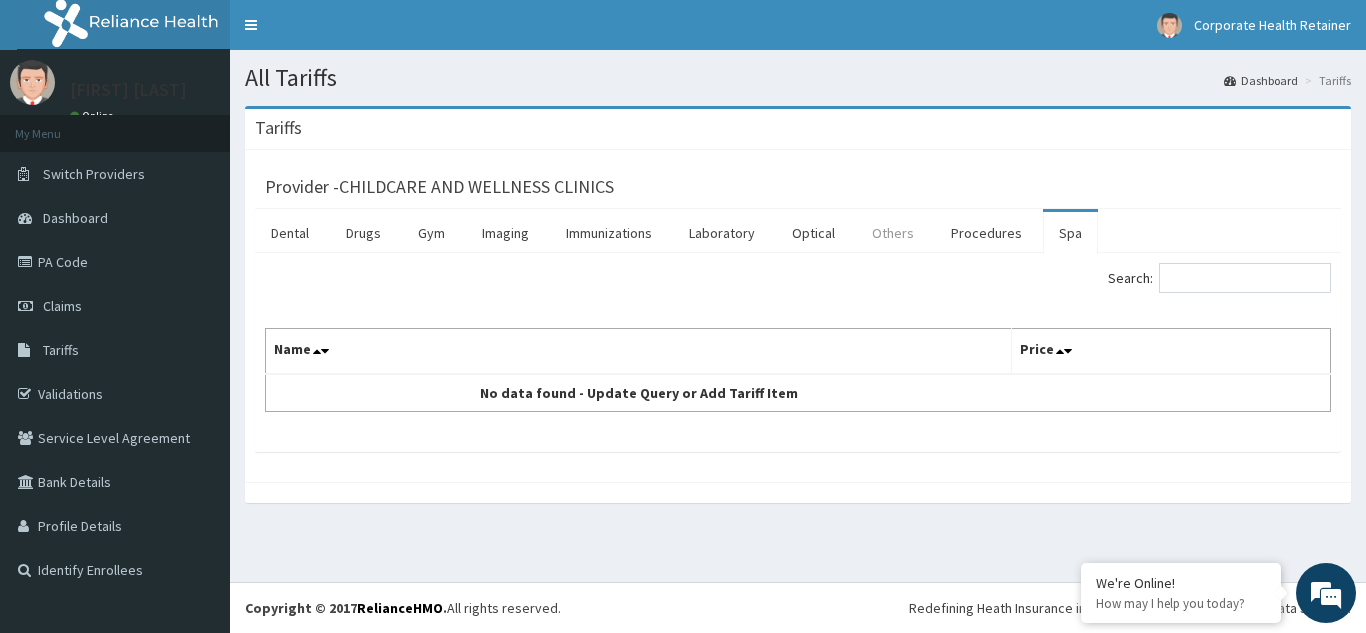 click on "Others" at bounding box center [893, 233] 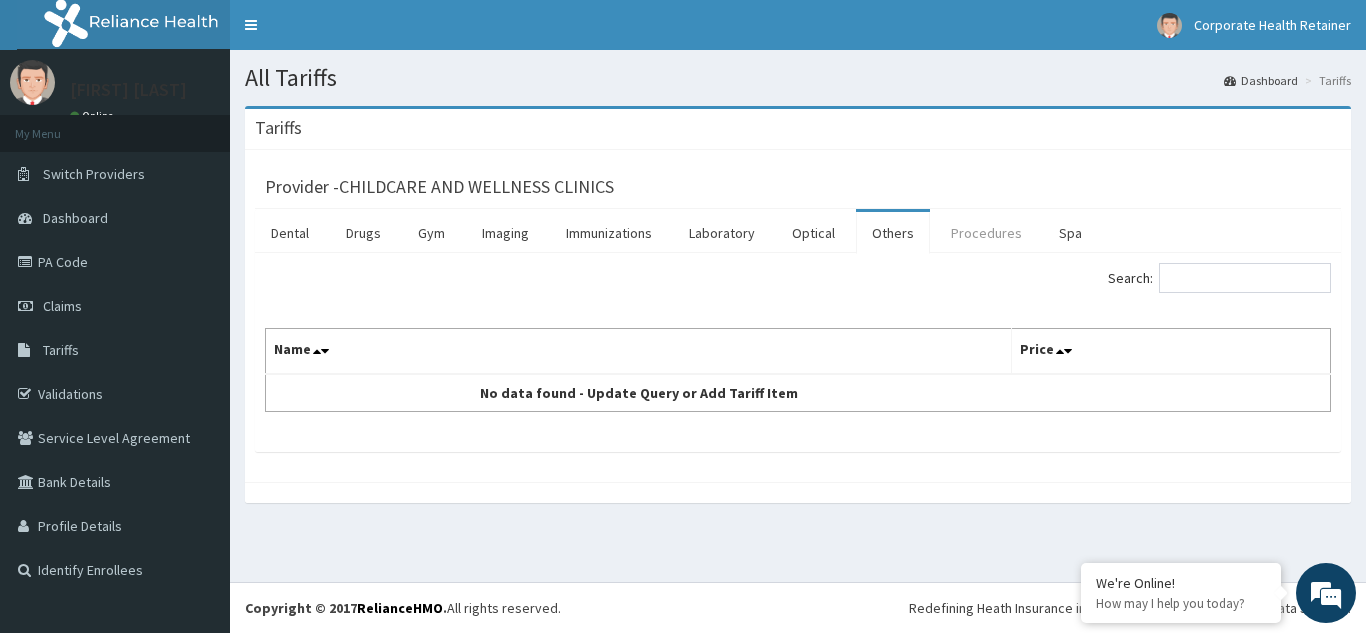 click on "Procedures" at bounding box center [986, 233] 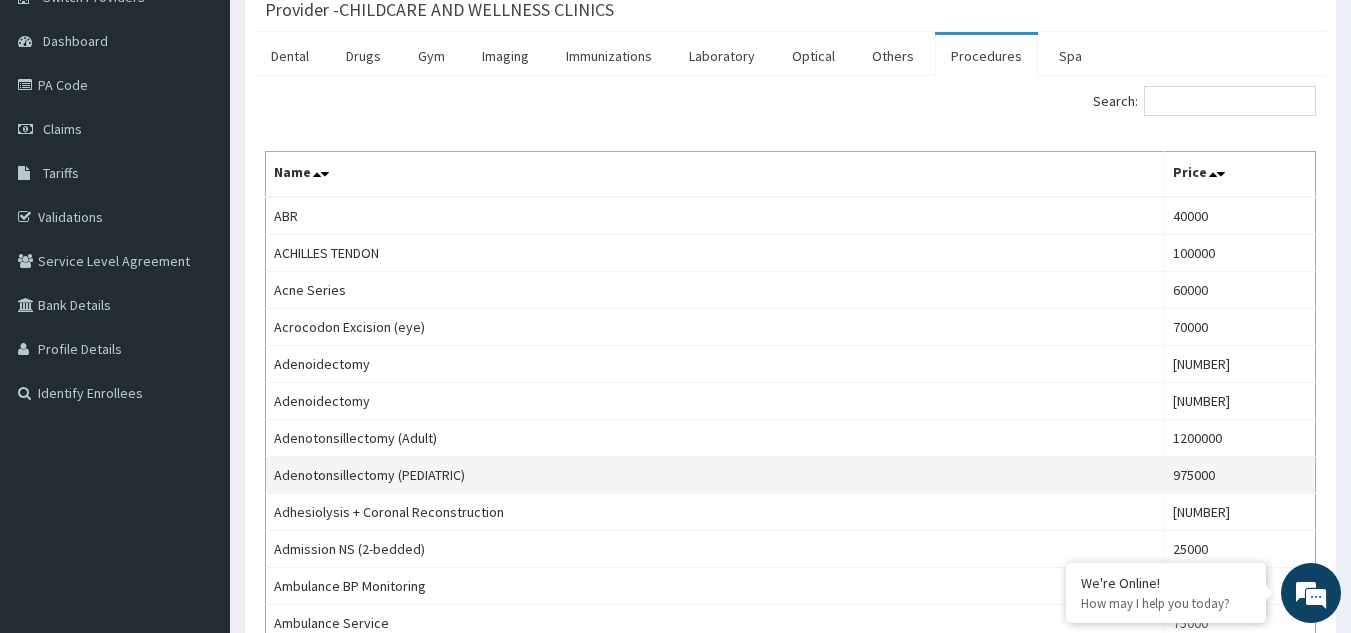 scroll, scrollTop: 300, scrollLeft: 0, axis: vertical 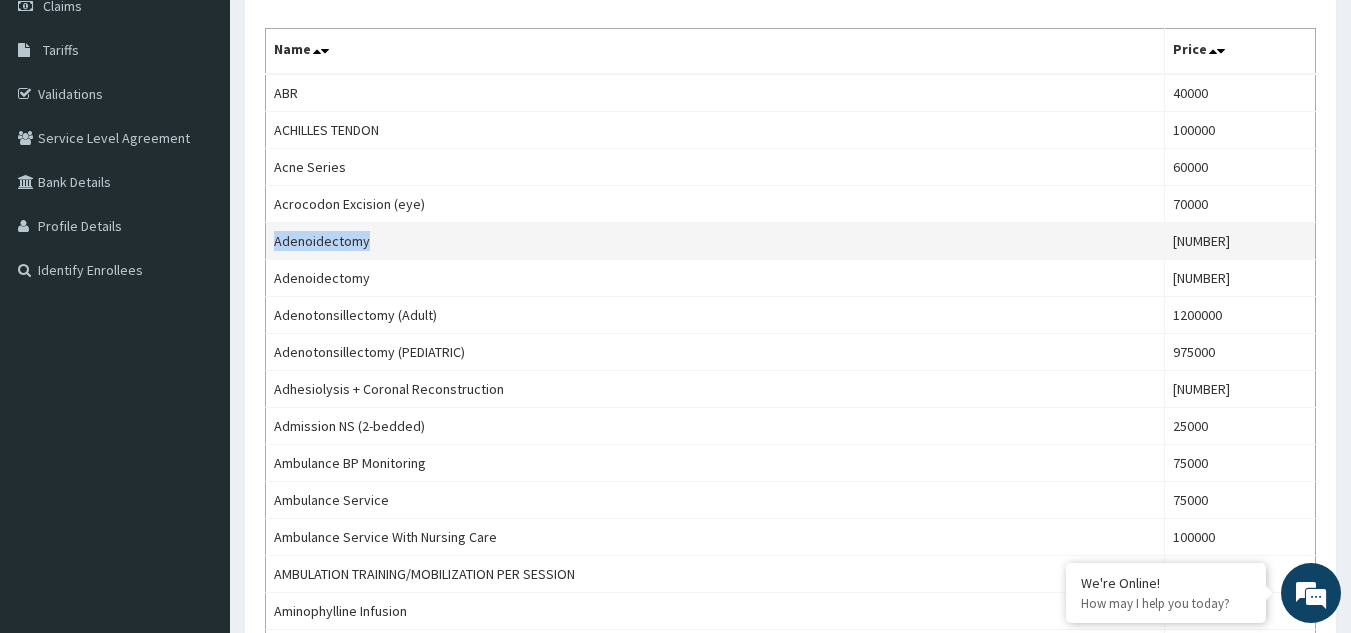 drag, startPoint x: 371, startPoint y: 239, endPoint x: 274, endPoint y: 239, distance: 97 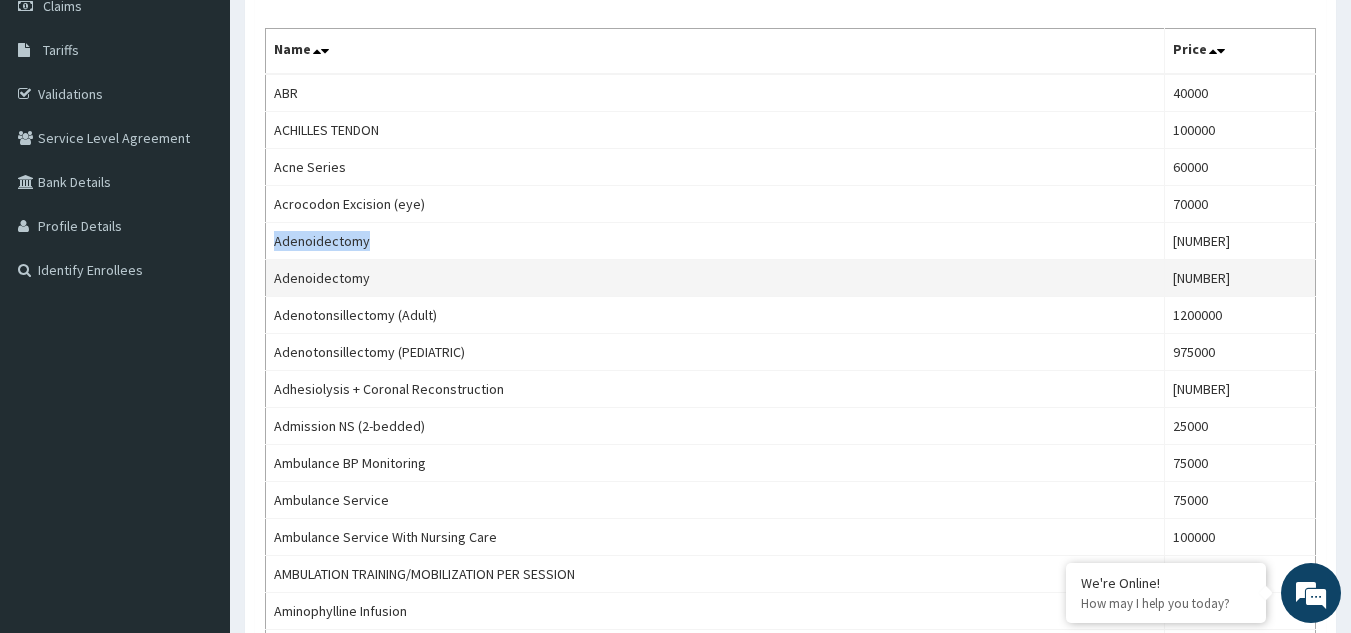 copy on "Adenoidectomy" 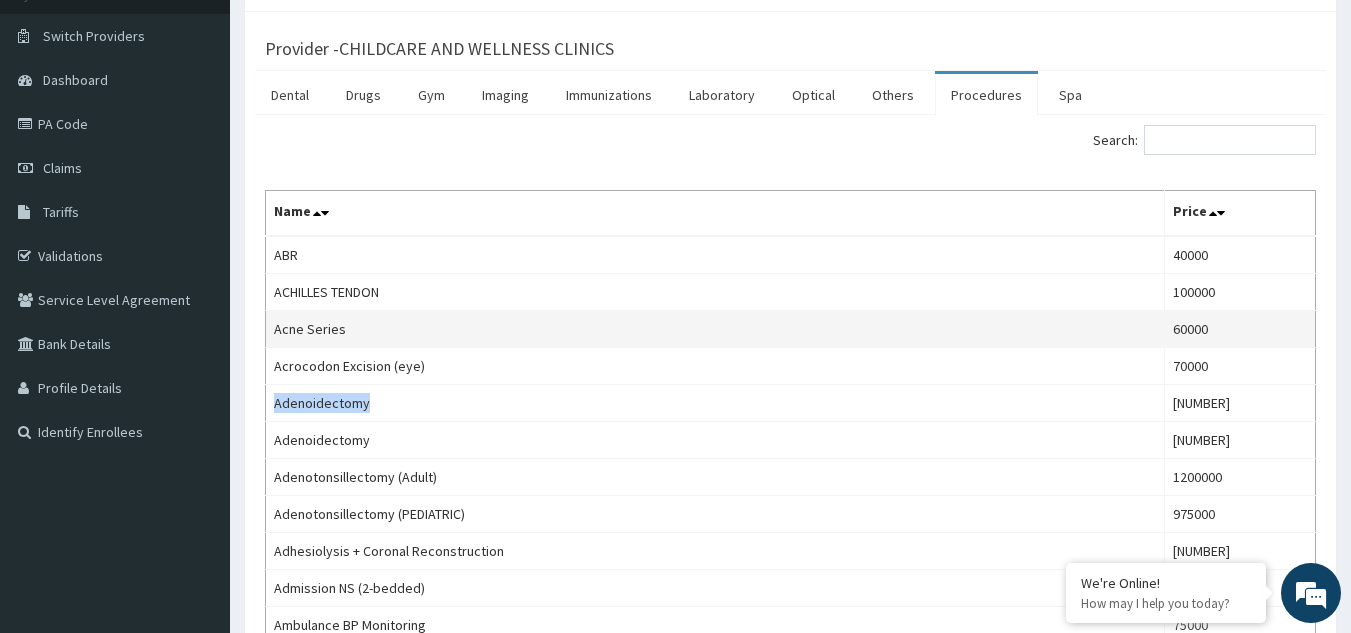 scroll, scrollTop: 0, scrollLeft: 0, axis: both 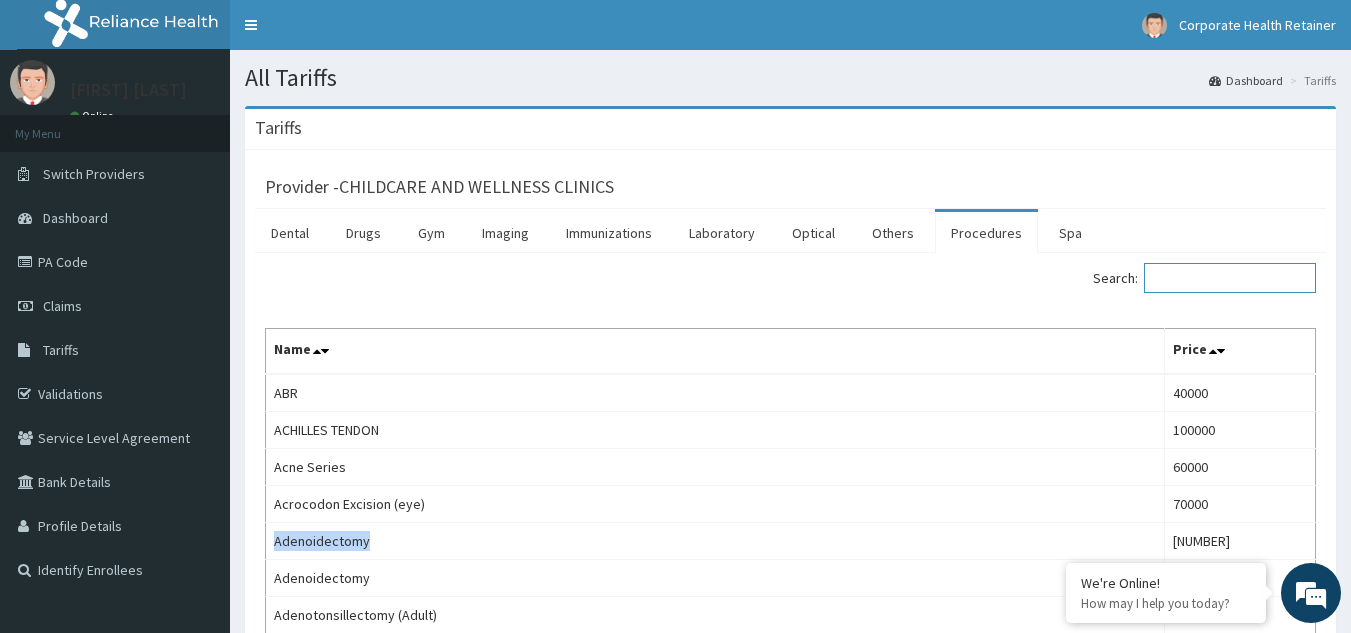 click on "Search:" at bounding box center [1230, 278] 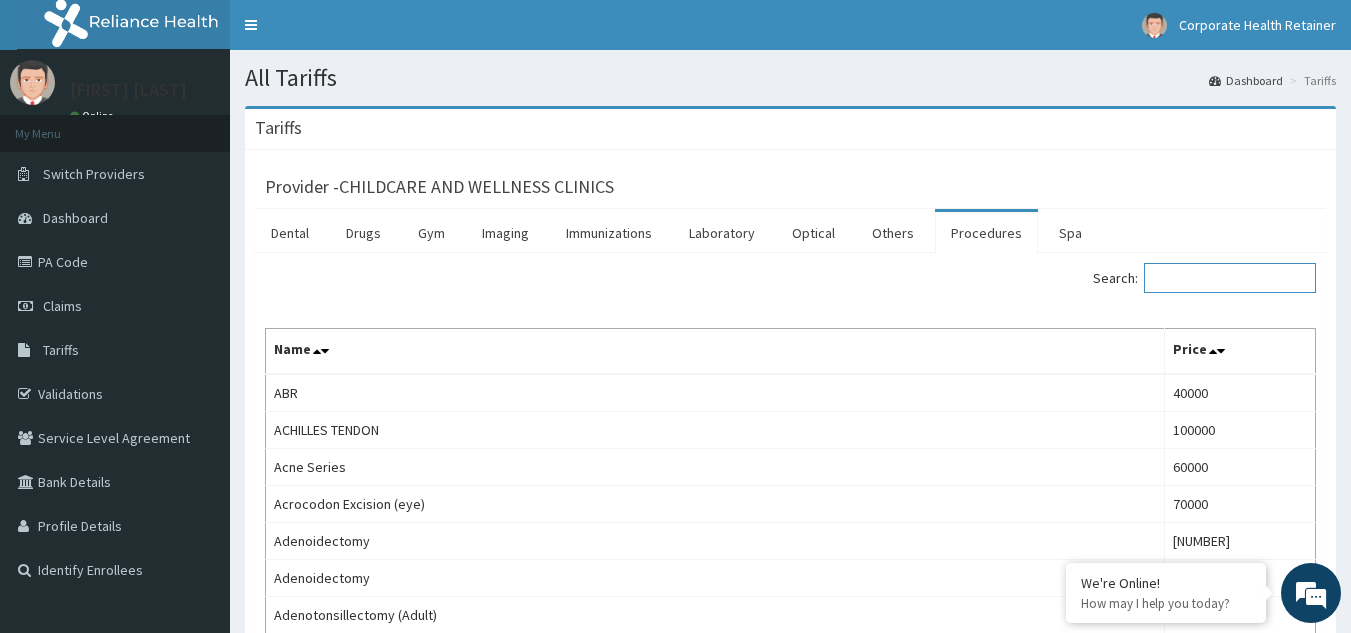 paste on "G.P Consultation" 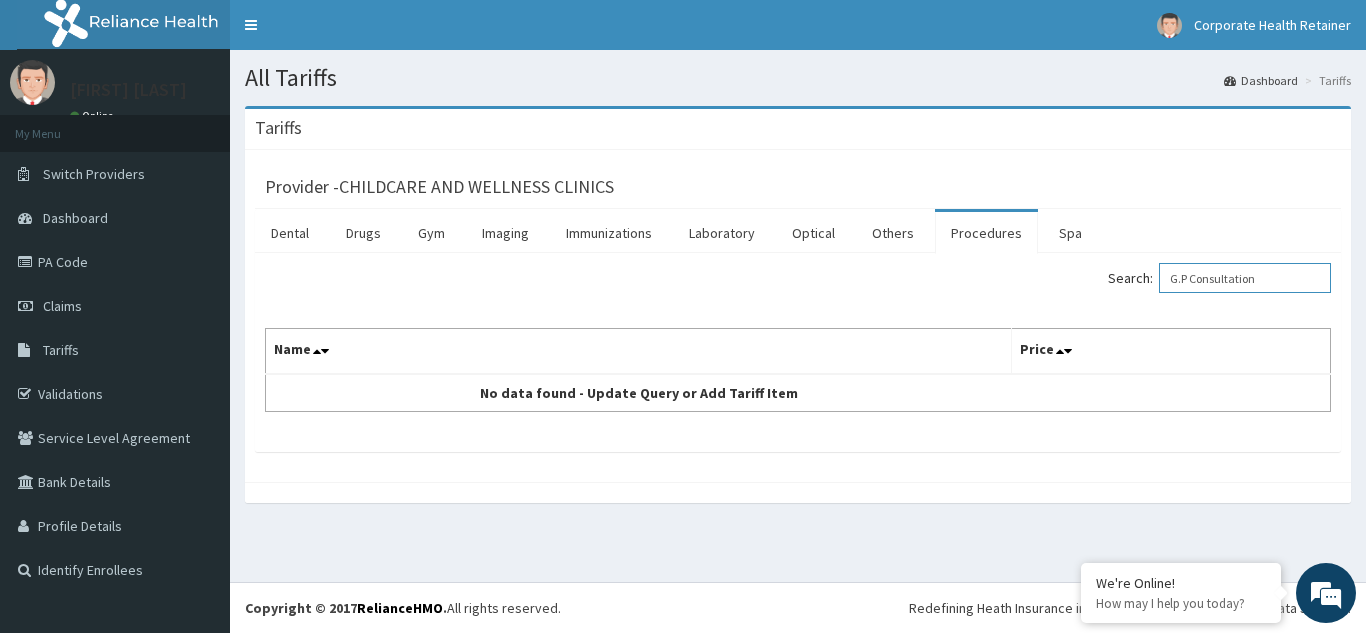 click on "G.P Consultation" at bounding box center (1245, 278) 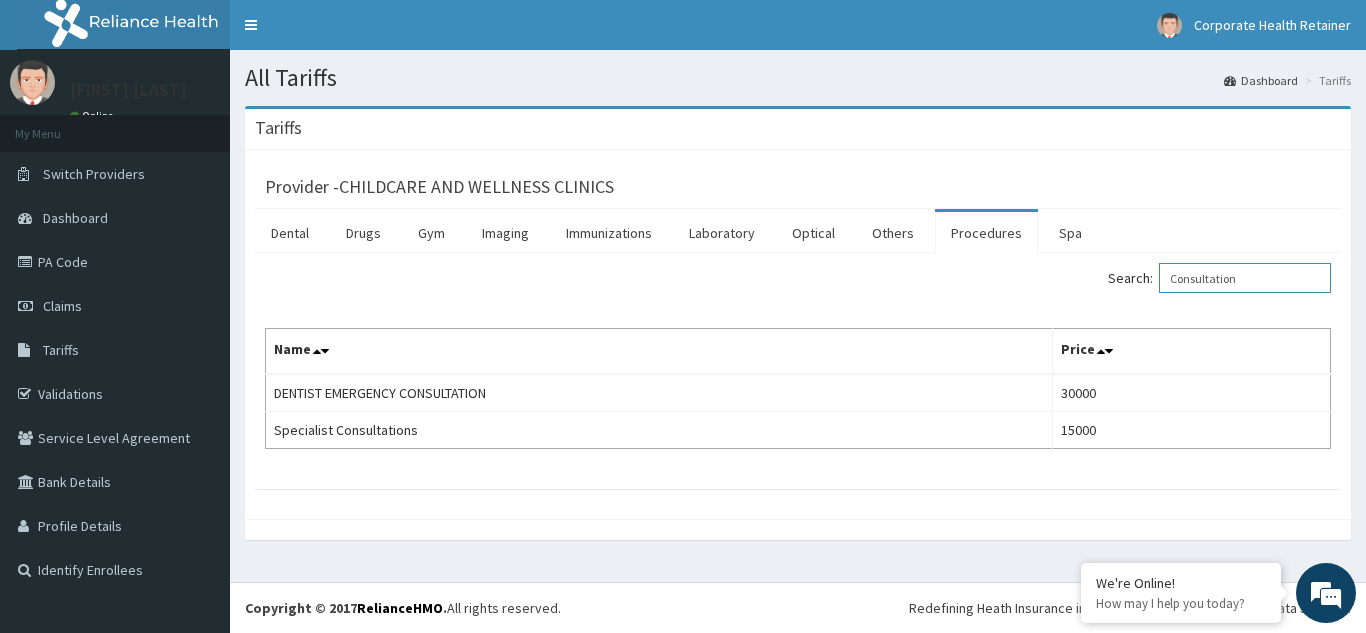 click on "Consultation" at bounding box center [1245, 278] 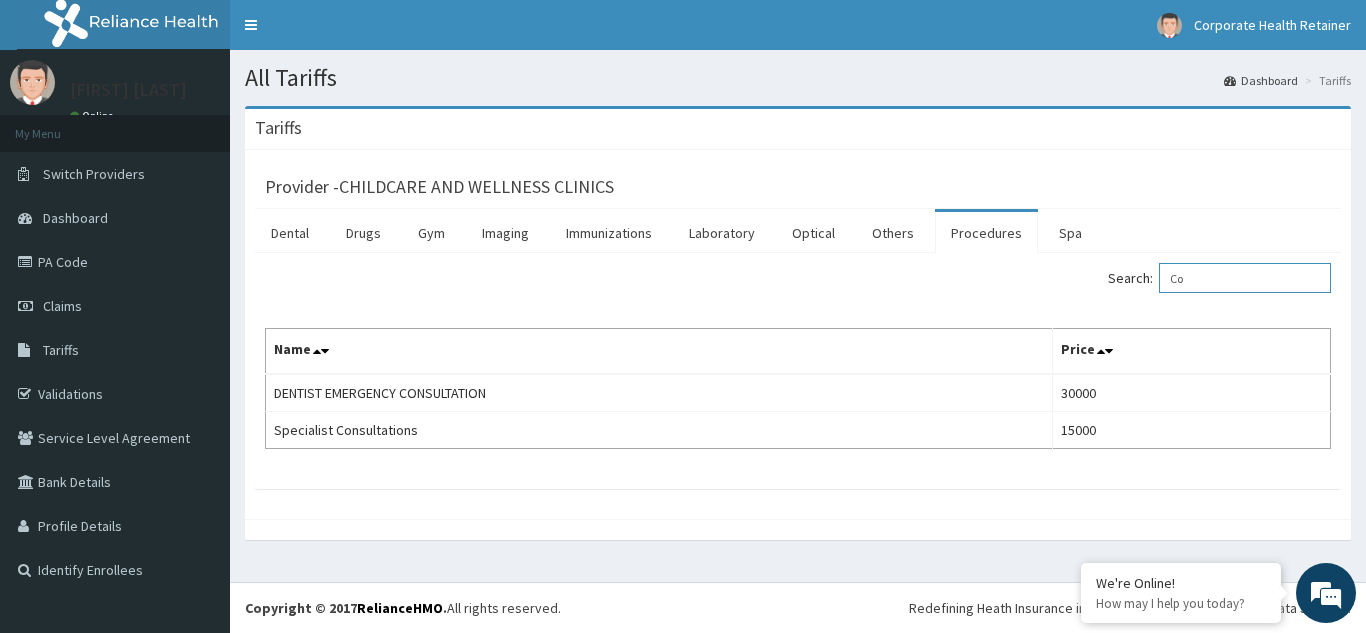 type on "C" 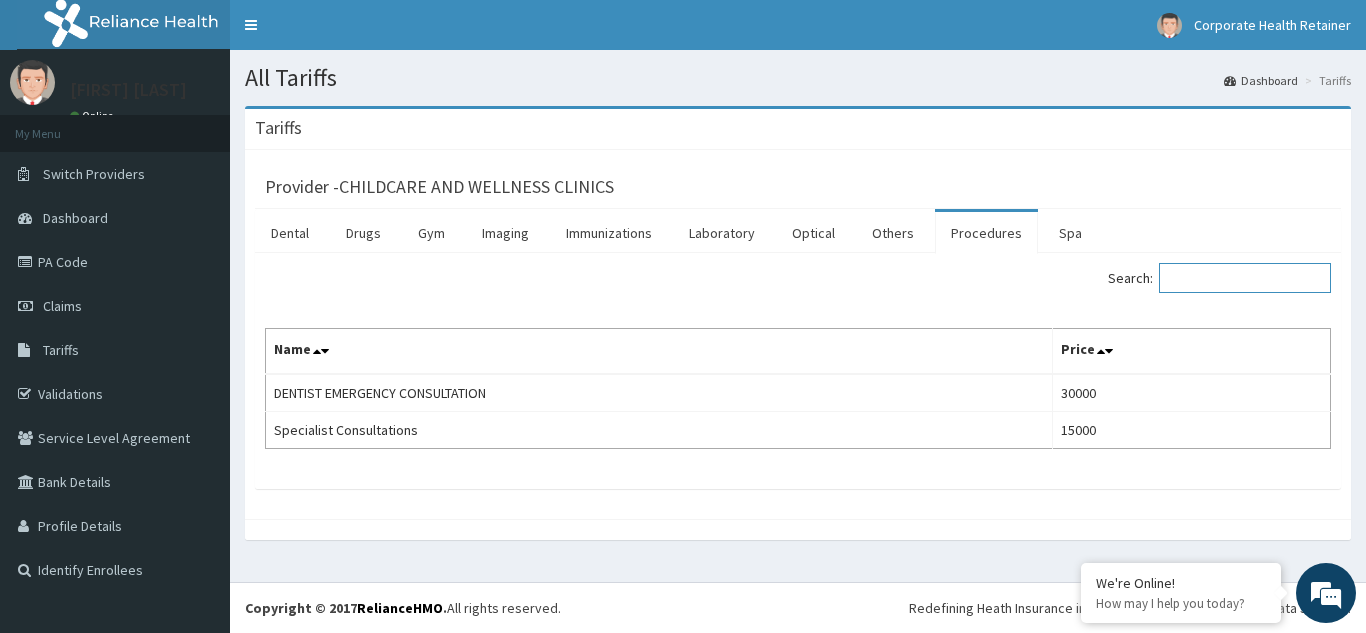 paste on "ENT" 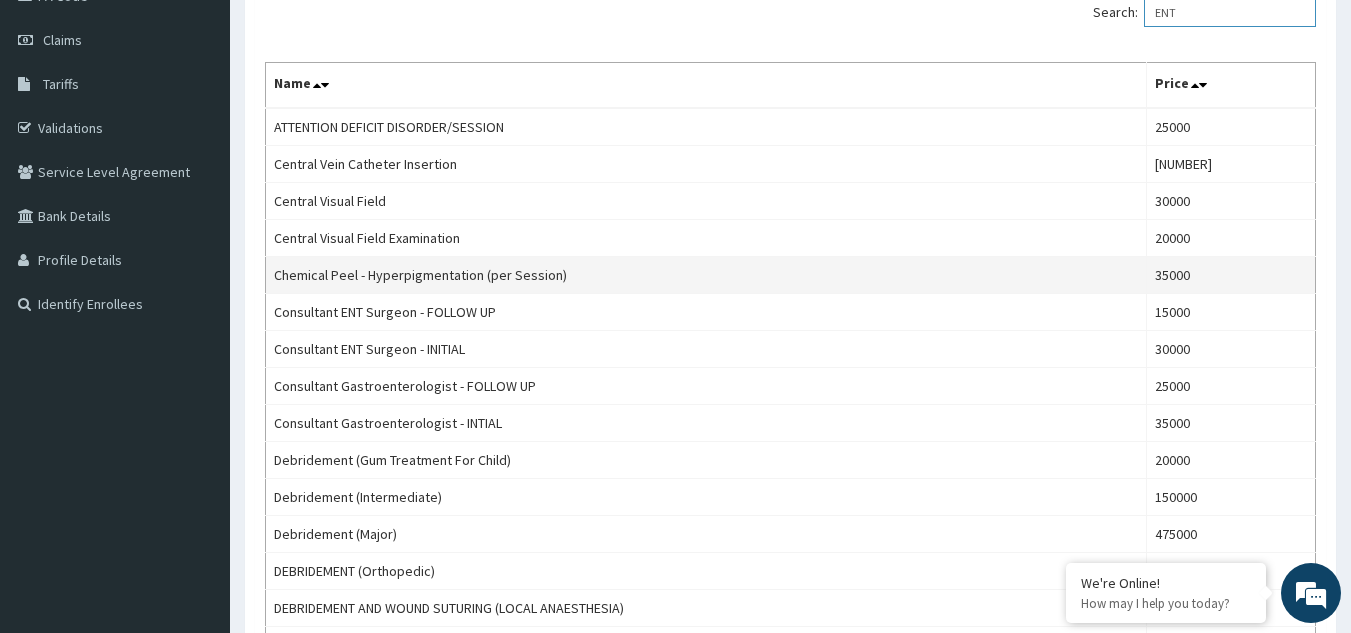 scroll, scrollTop: 300, scrollLeft: 0, axis: vertical 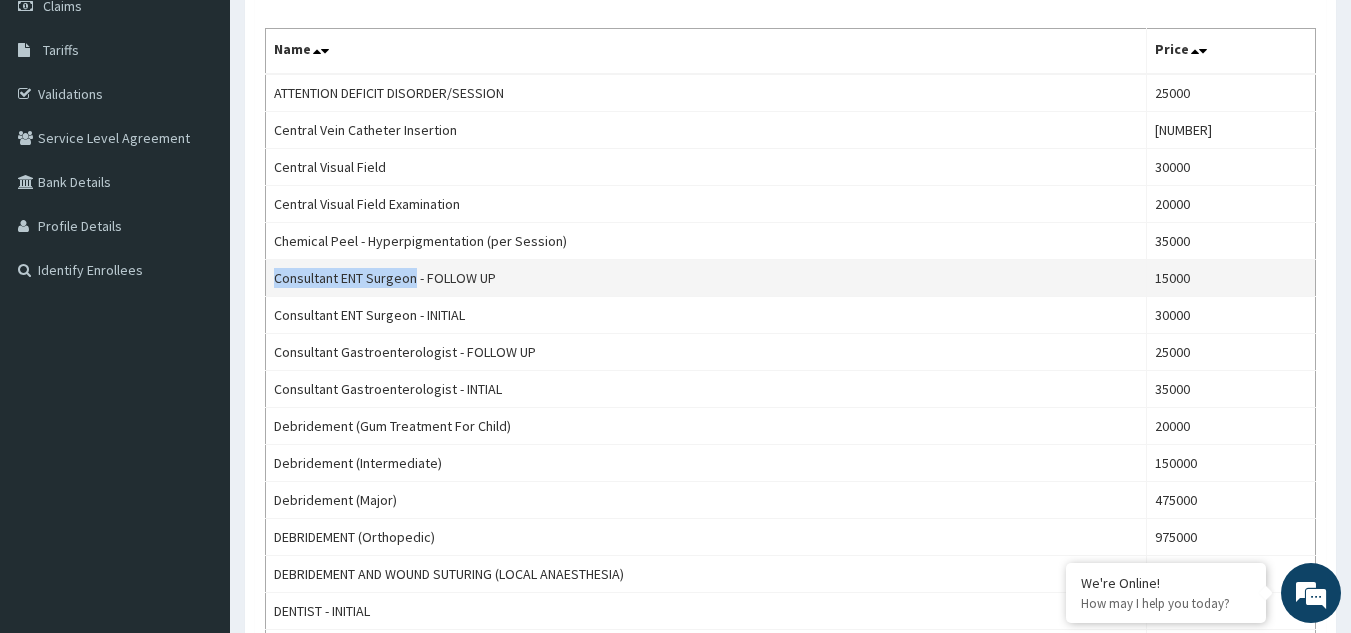 drag, startPoint x: 416, startPoint y: 278, endPoint x: 276, endPoint y: 282, distance: 140.05713 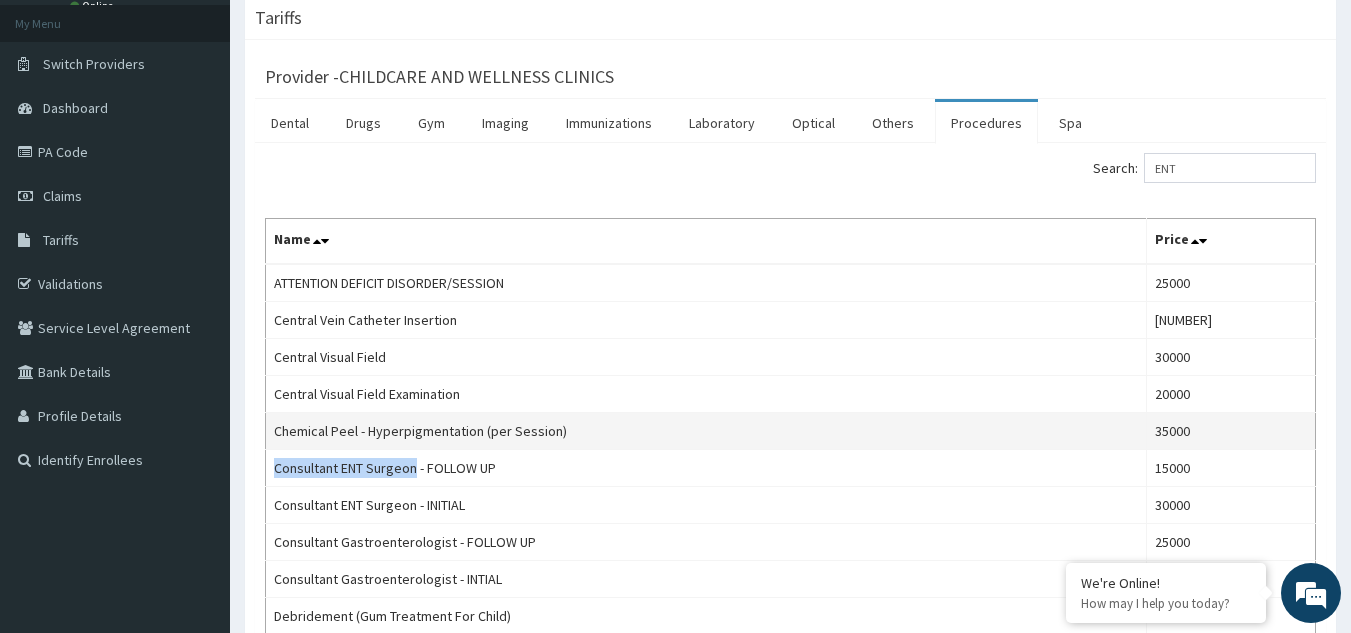 scroll, scrollTop: 0, scrollLeft: 0, axis: both 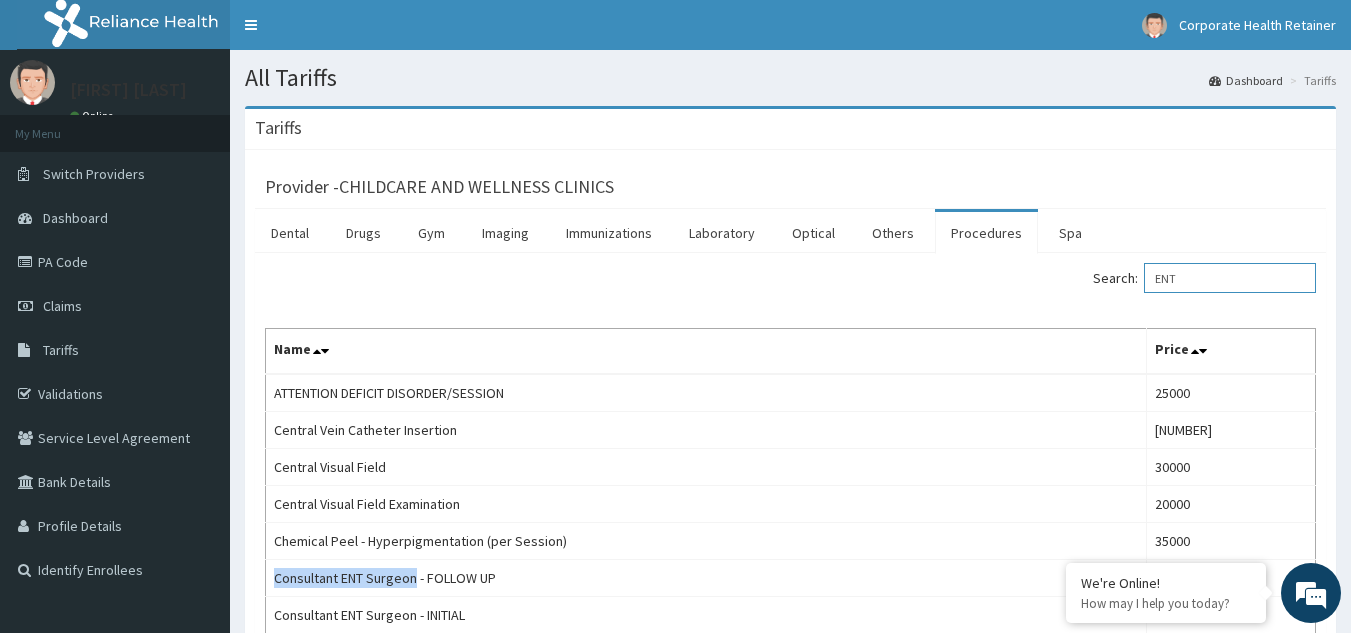 click on "ENT" at bounding box center [1230, 278] 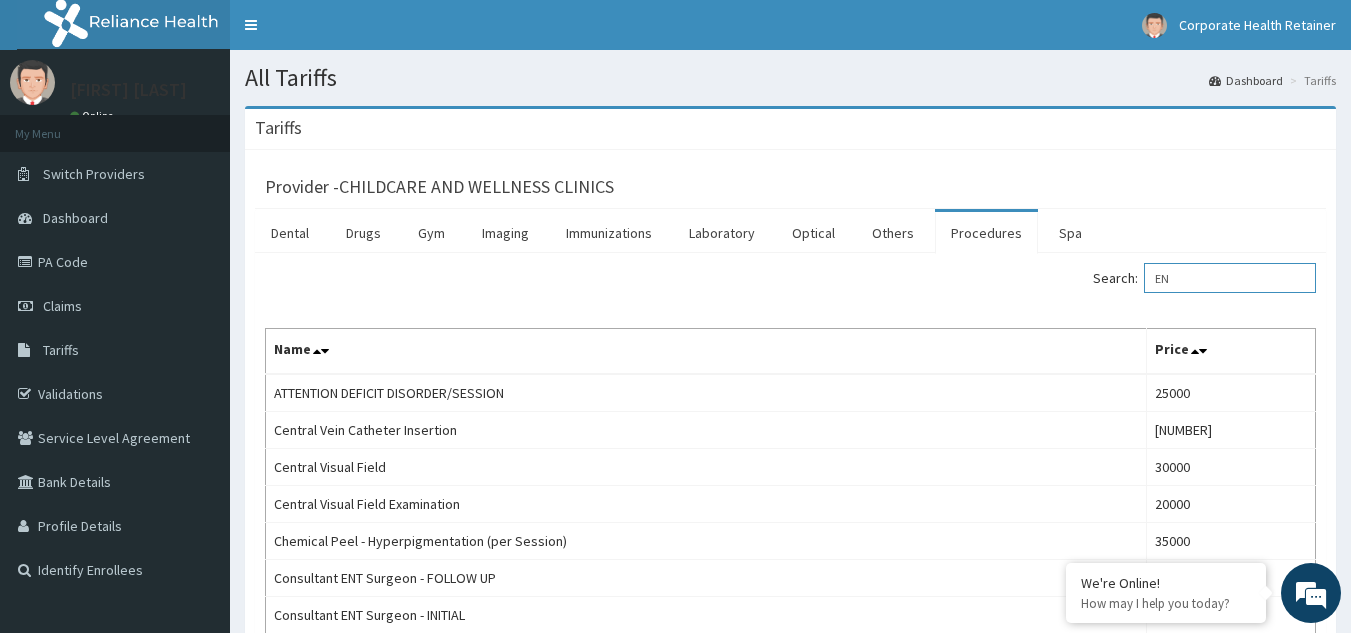 type on "E" 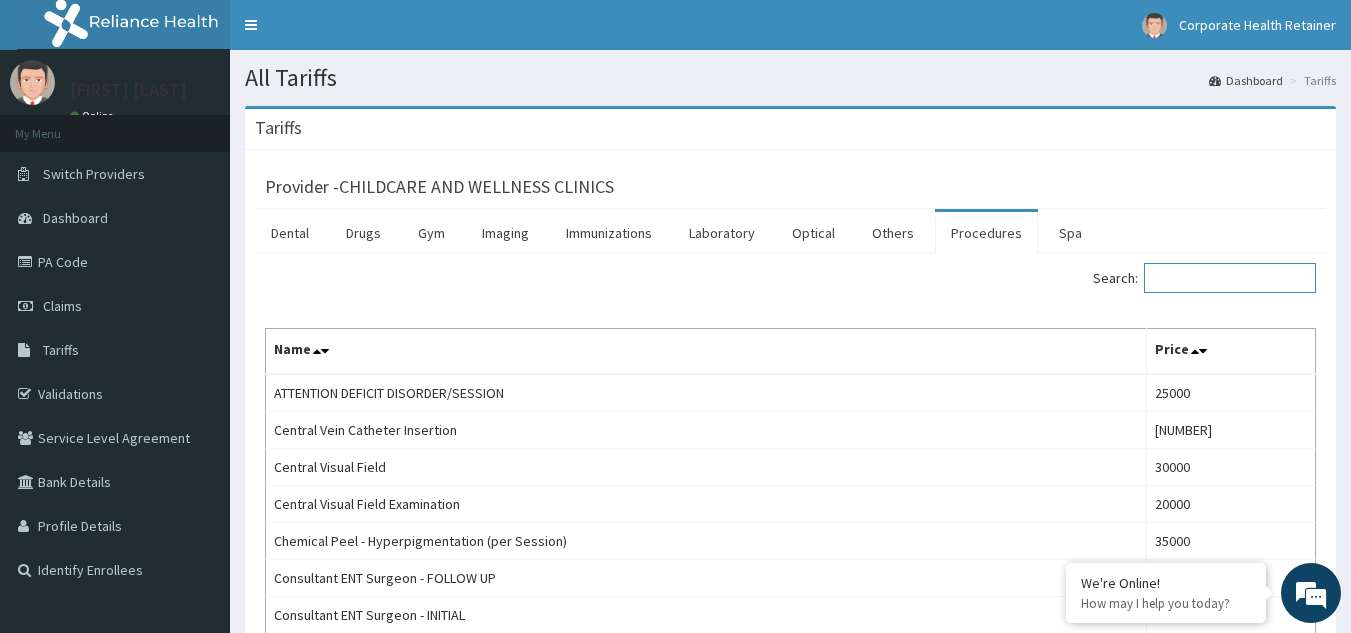 paste on "O&G" 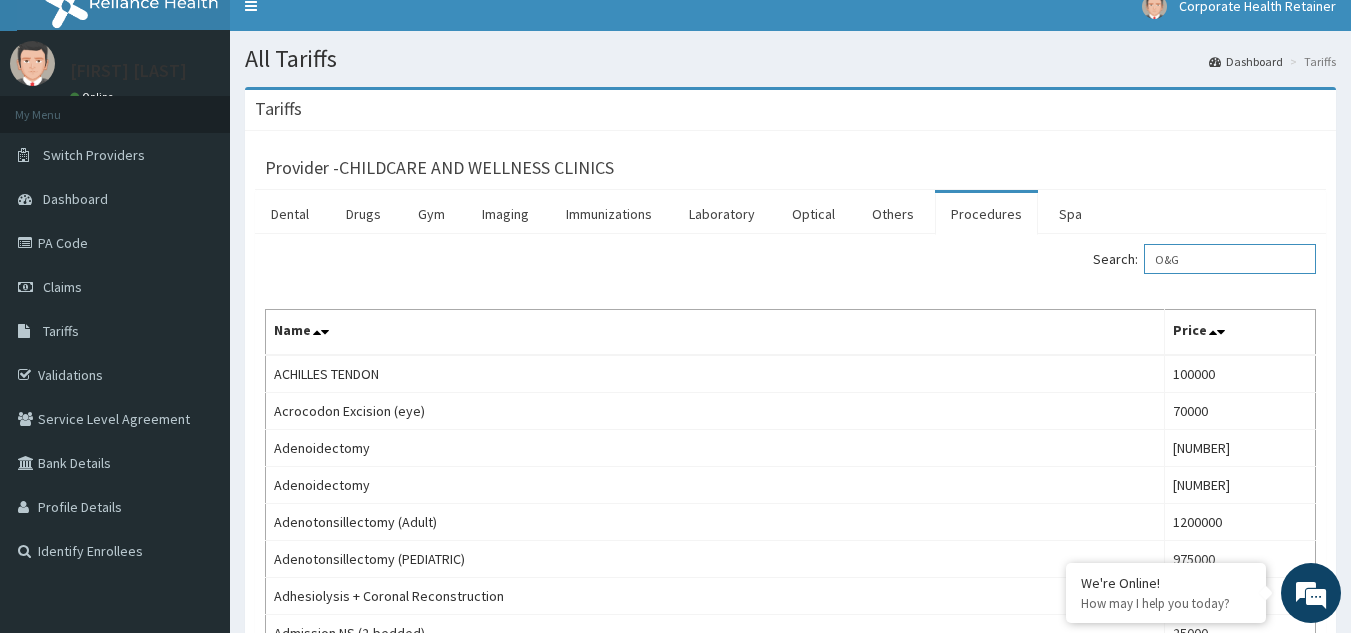 scroll, scrollTop: 0, scrollLeft: 0, axis: both 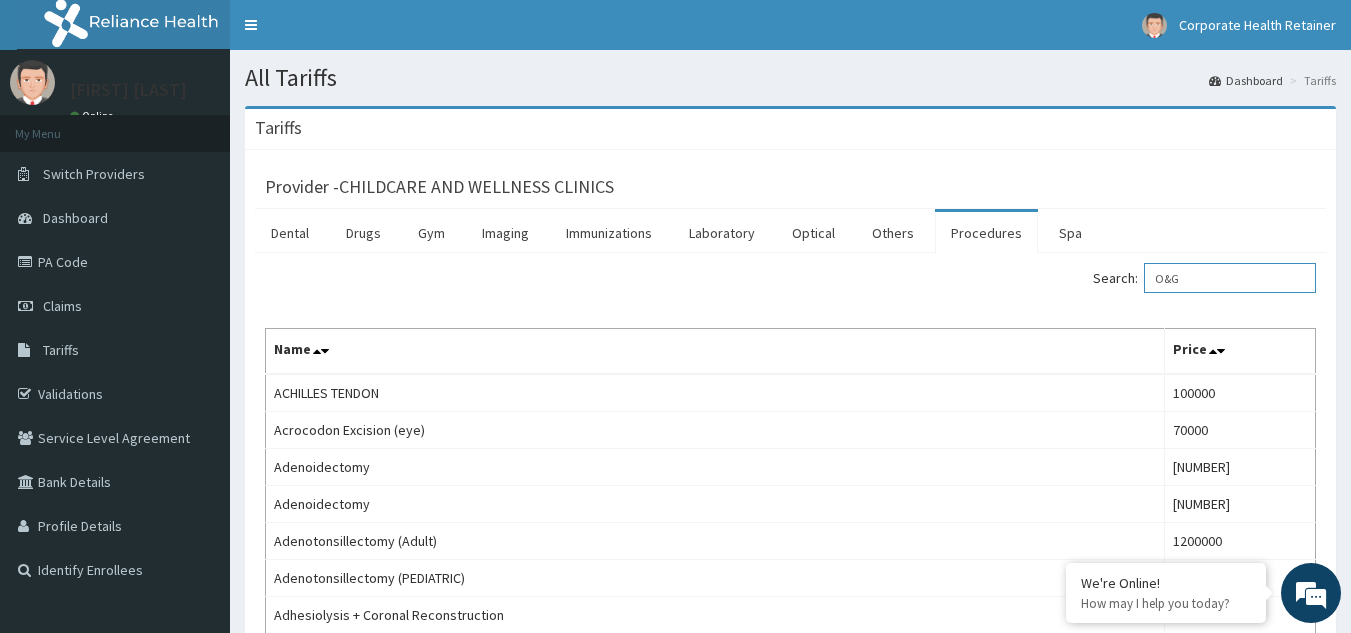 click on "O&G" at bounding box center [1230, 278] 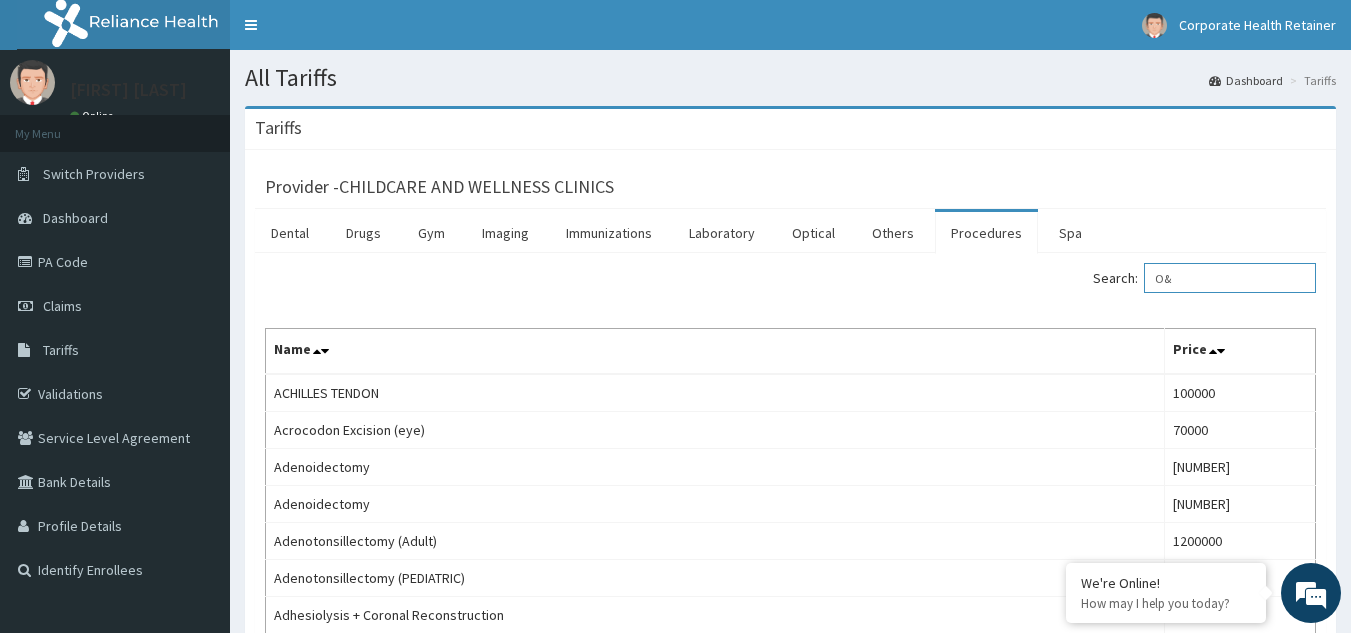 type on "O" 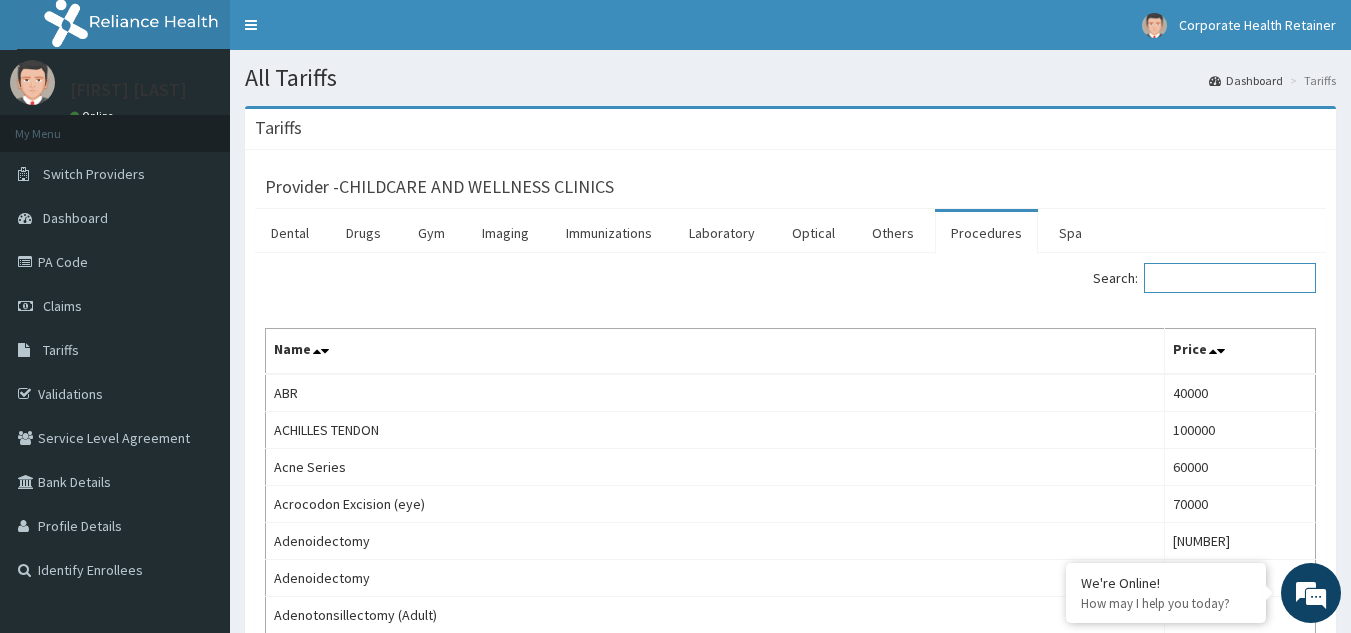 click on "Search:" at bounding box center (1230, 278) 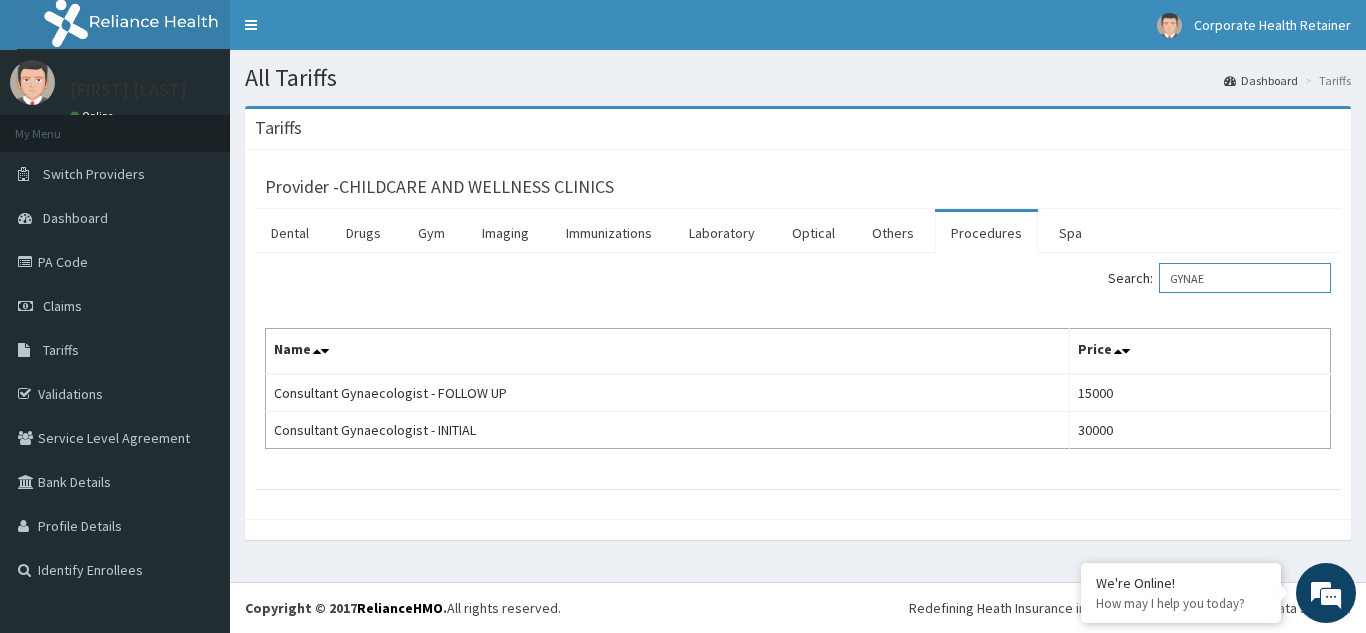 click on "GYNAE" at bounding box center (1245, 278) 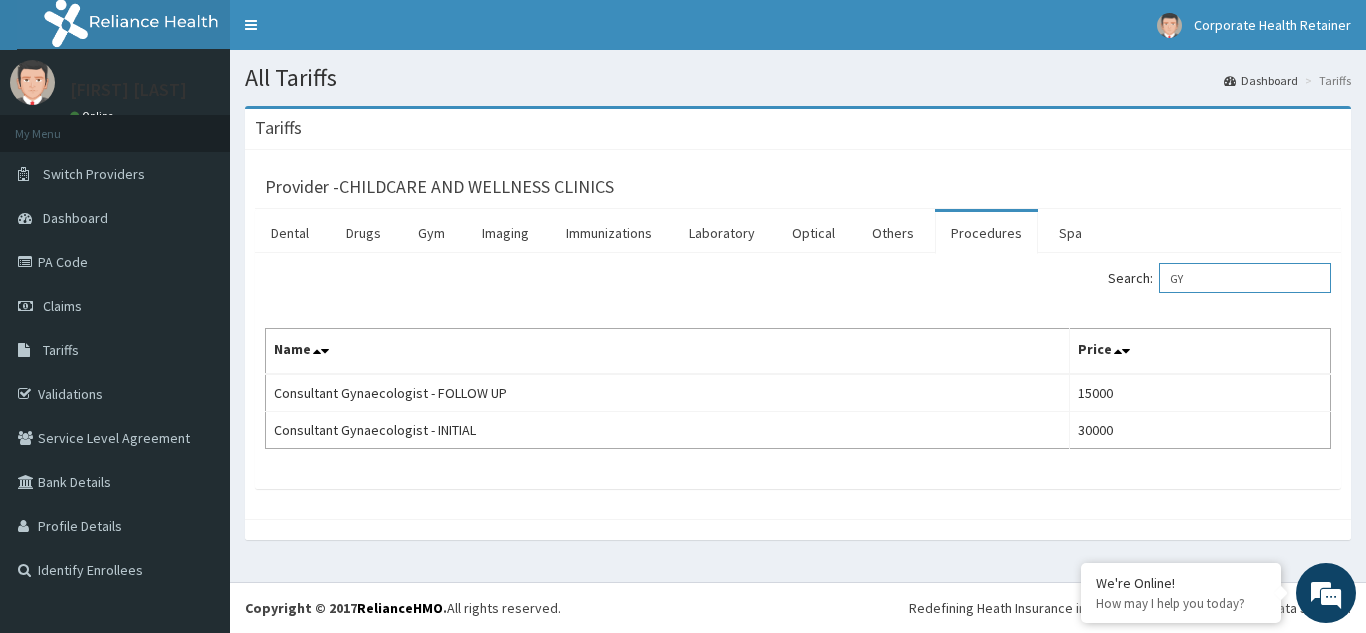 type on "G" 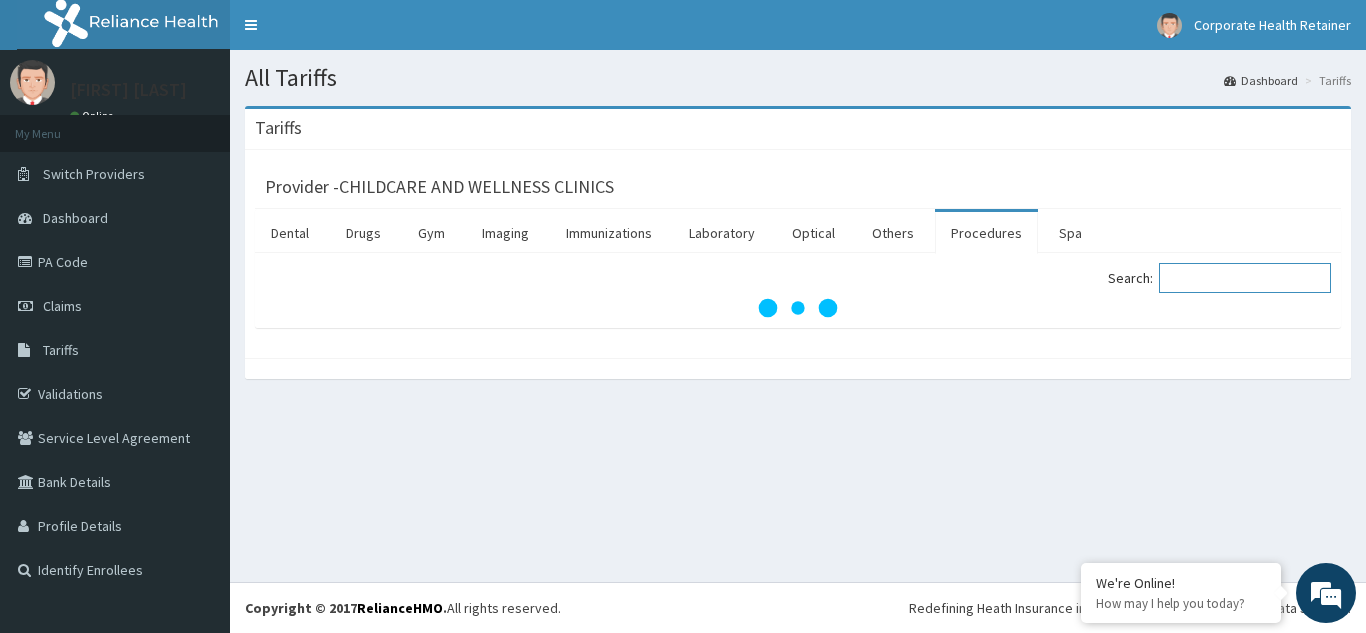 paste on "HAEMATOLOGY" 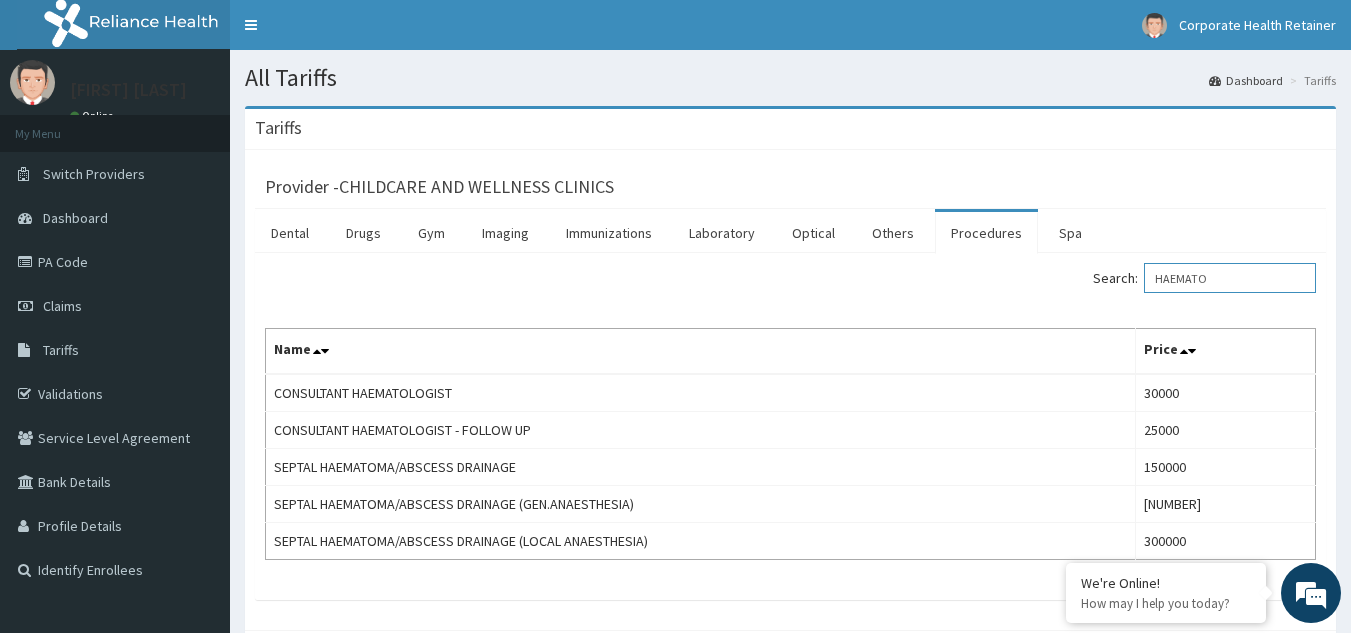 type on "HAEMATO" 